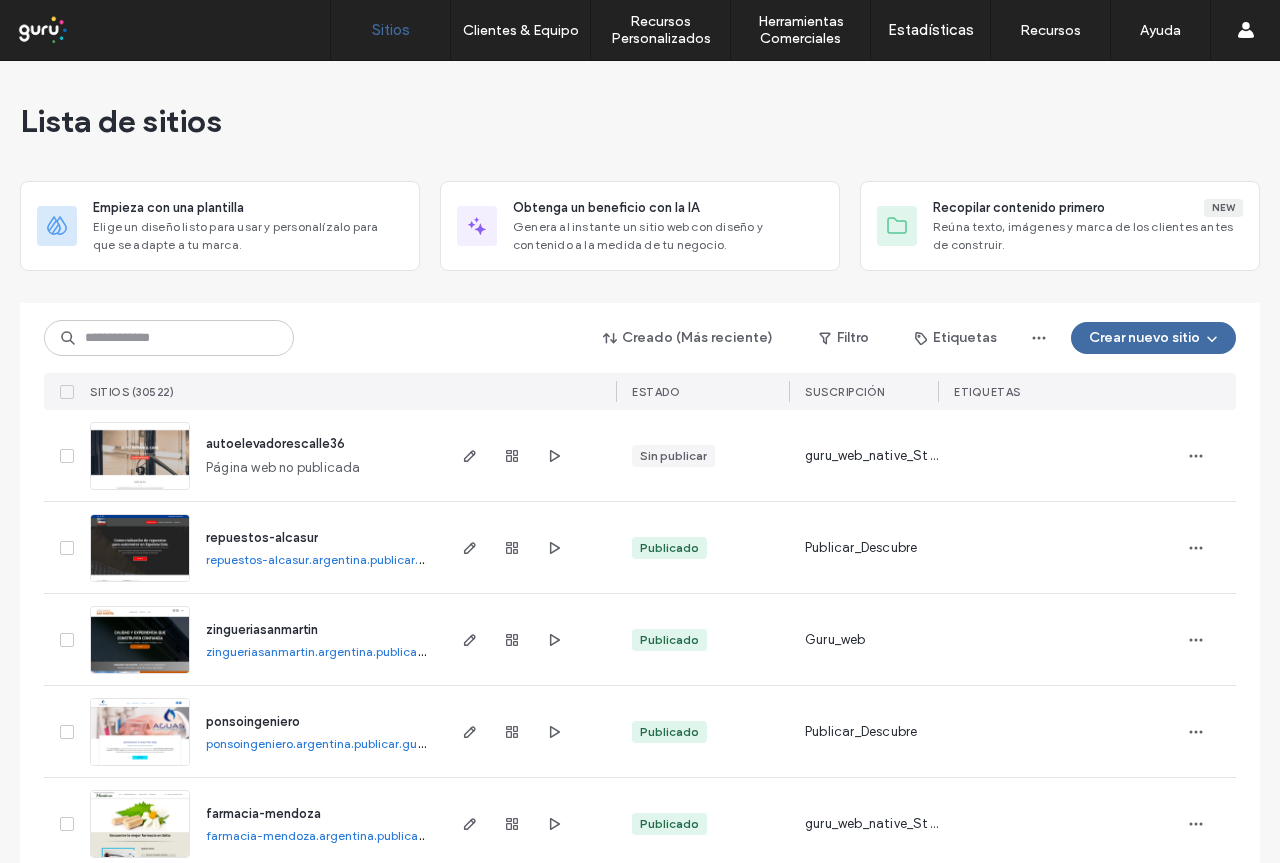 scroll, scrollTop: 0, scrollLeft: 0, axis: both 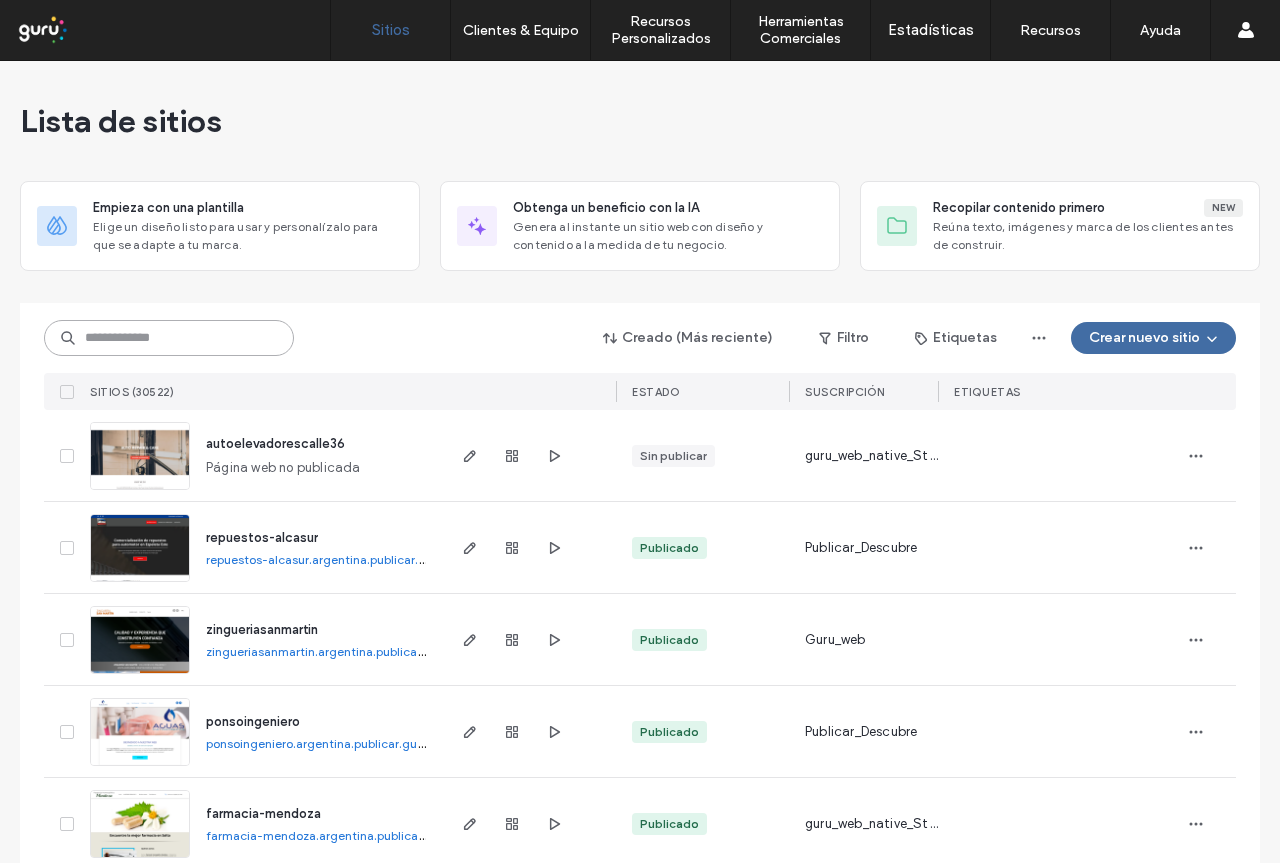 click at bounding box center [169, 338] 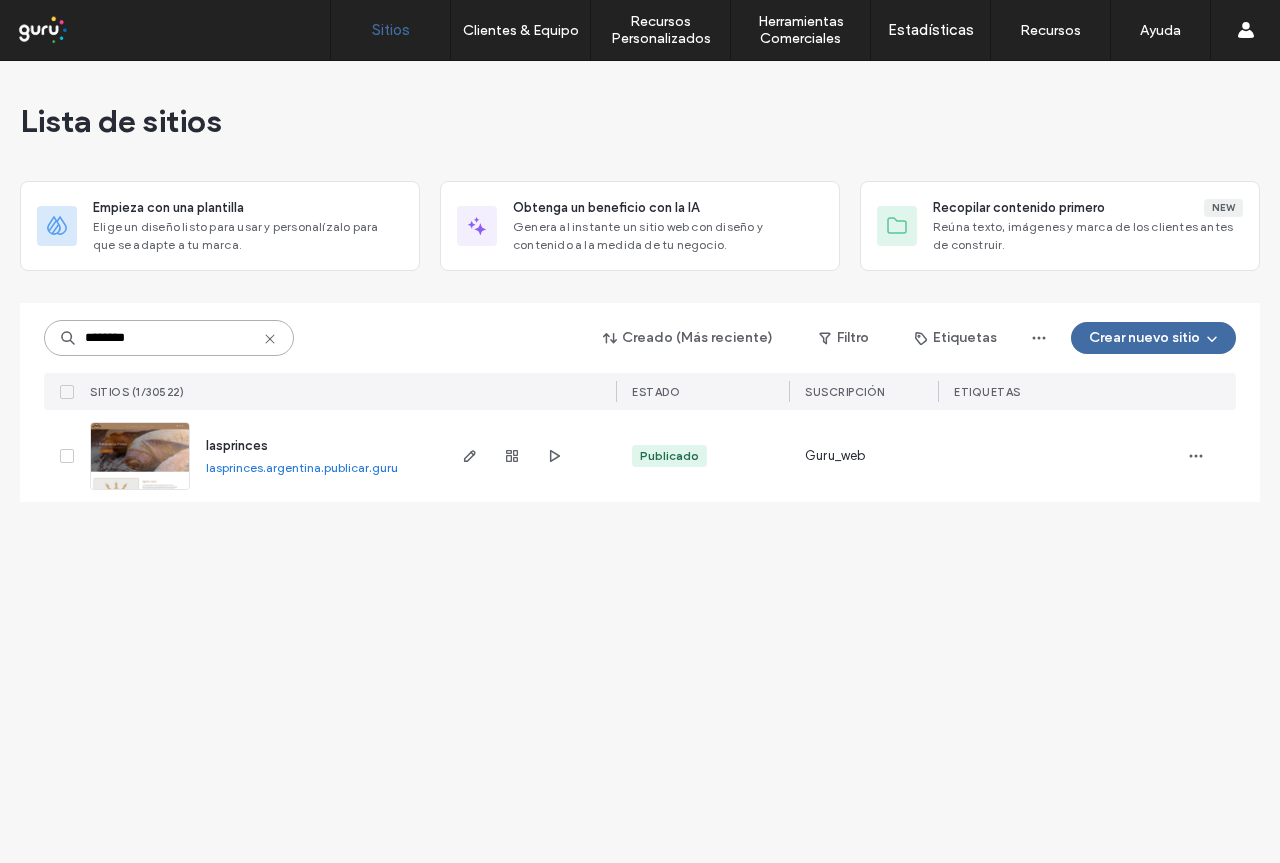 type on "********" 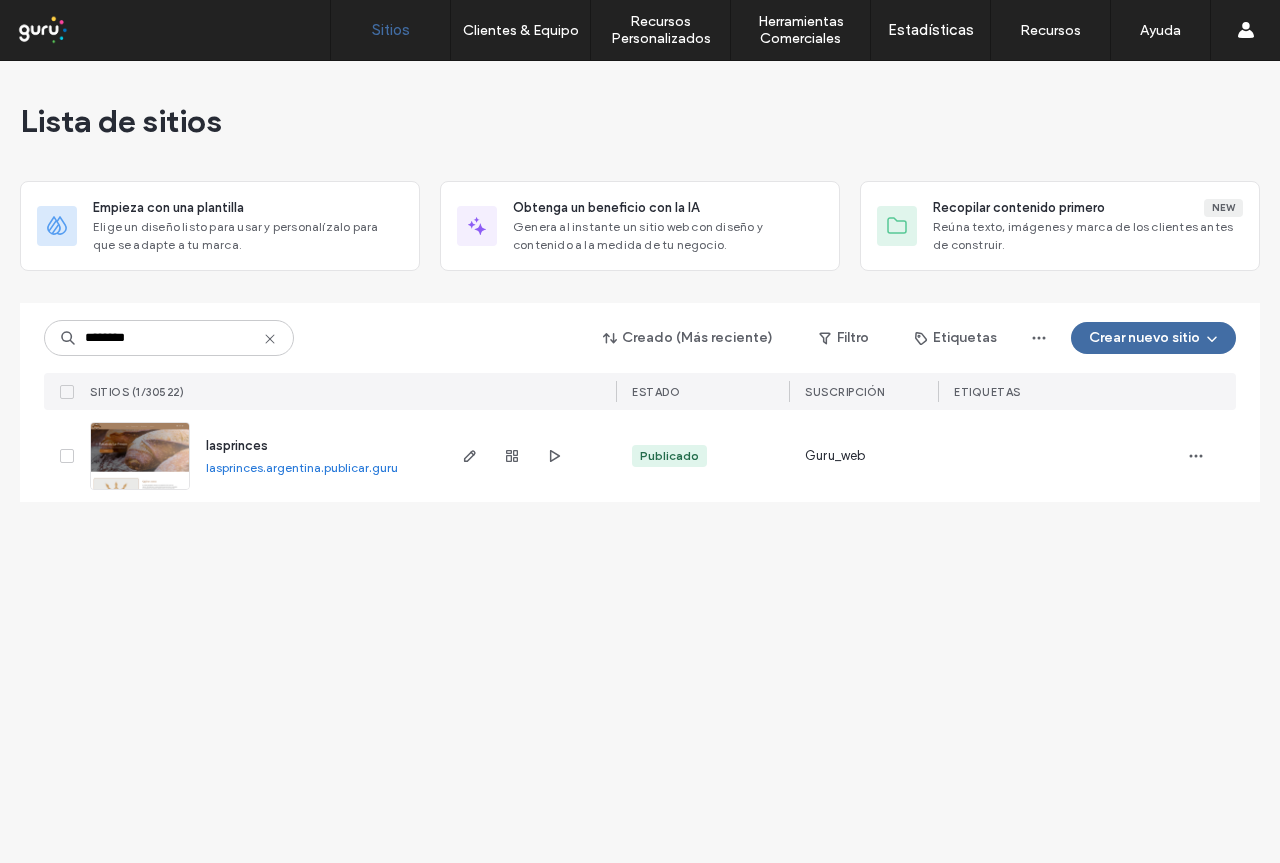 click on "lasprinces" at bounding box center [237, 445] 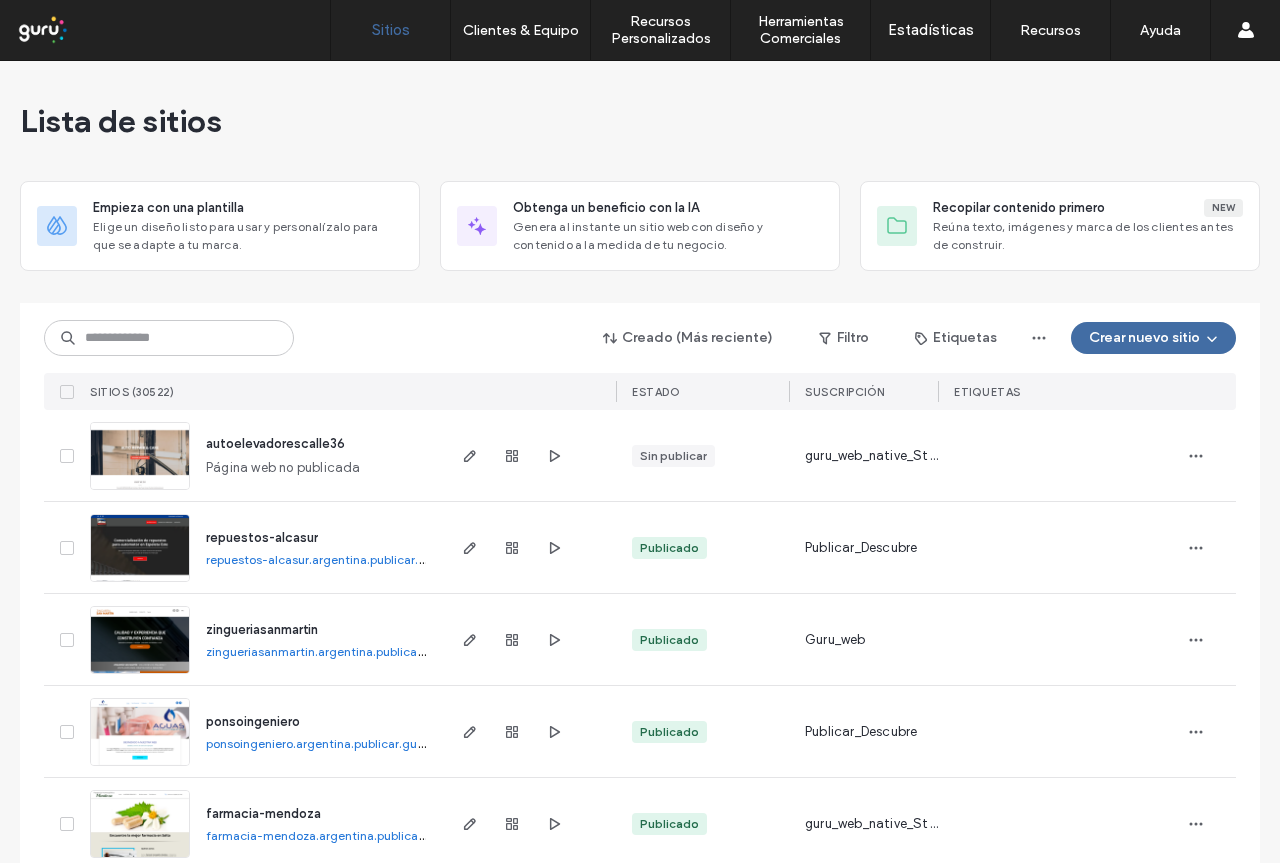 scroll, scrollTop: 0, scrollLeft: 0, axis: both 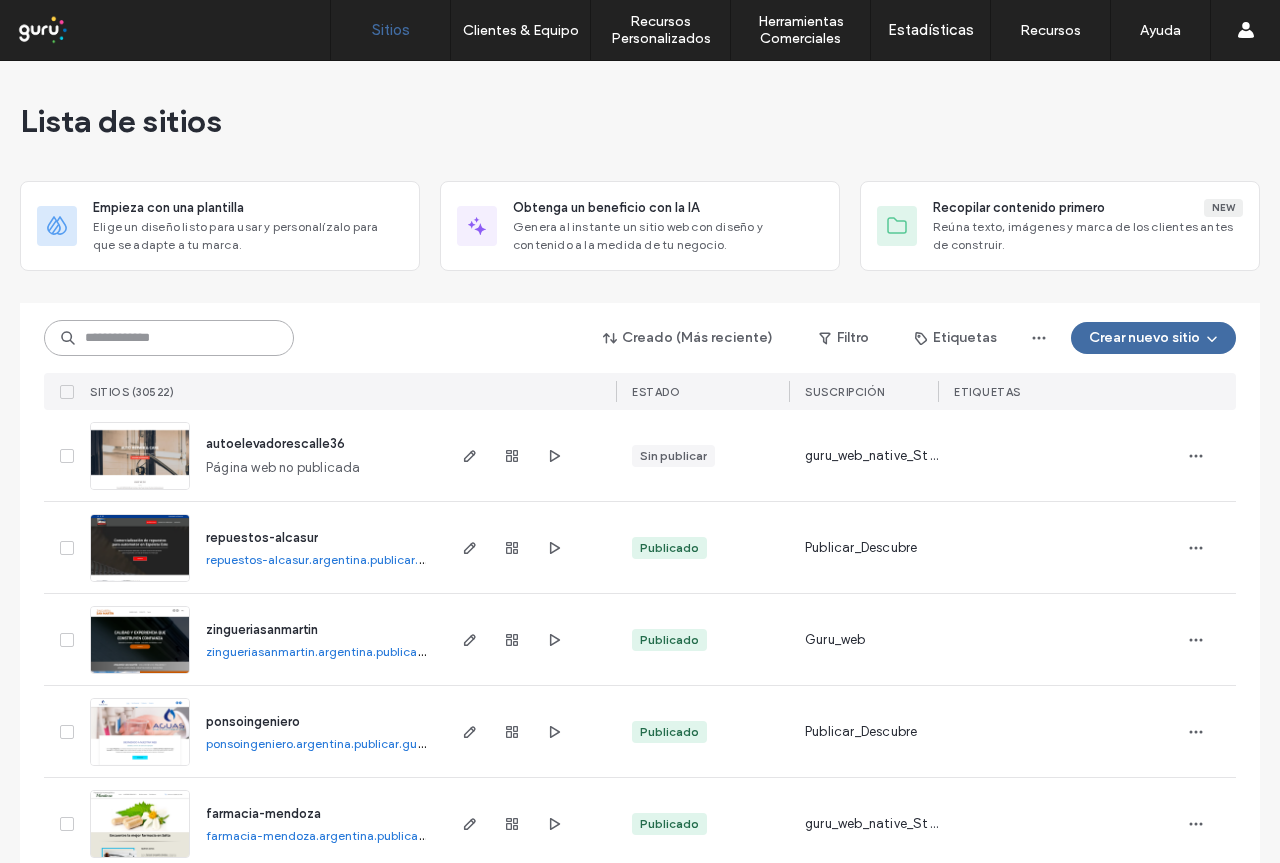 click at bounding box center [169, 338] 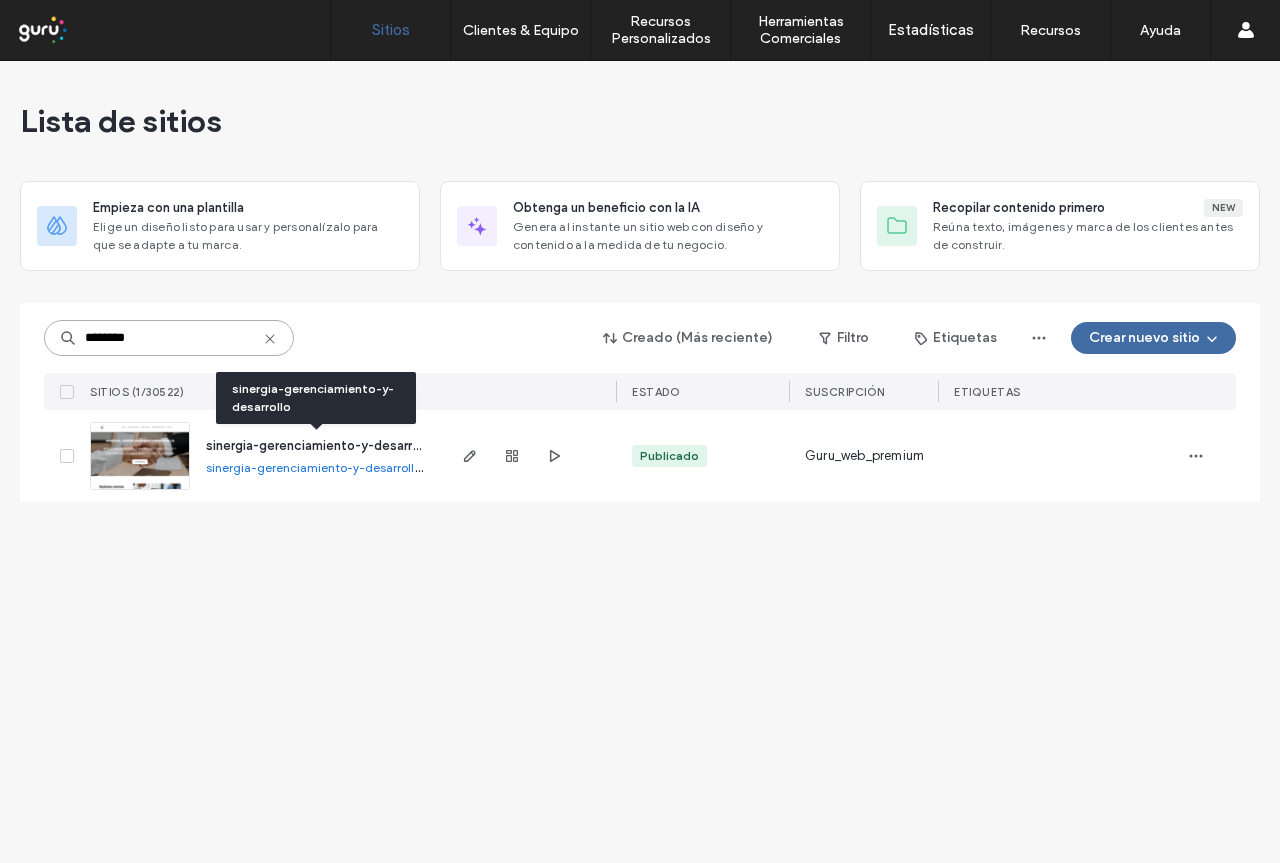 type on "********" 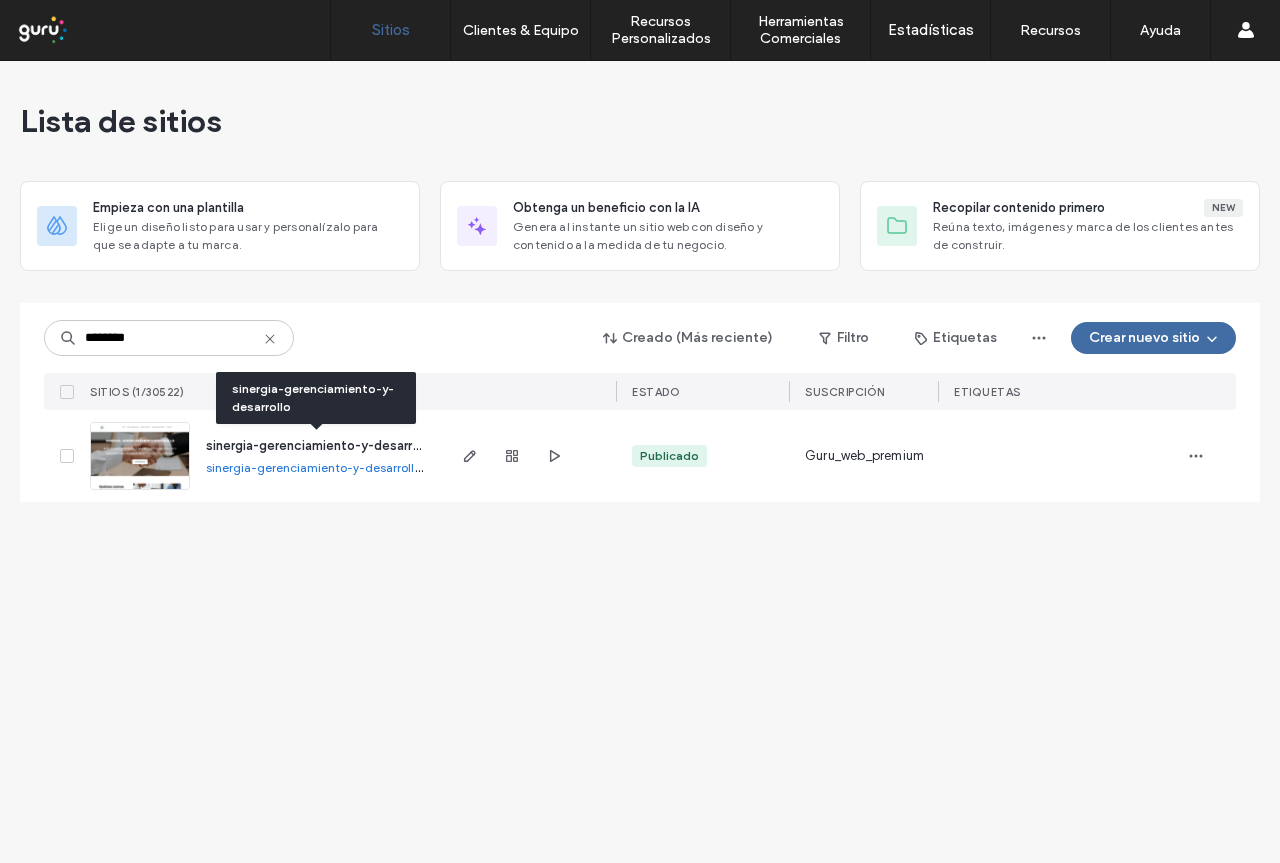 click on "sinergia-gerenciamiento-y-desarrollo" at bounding box center (320, 445) 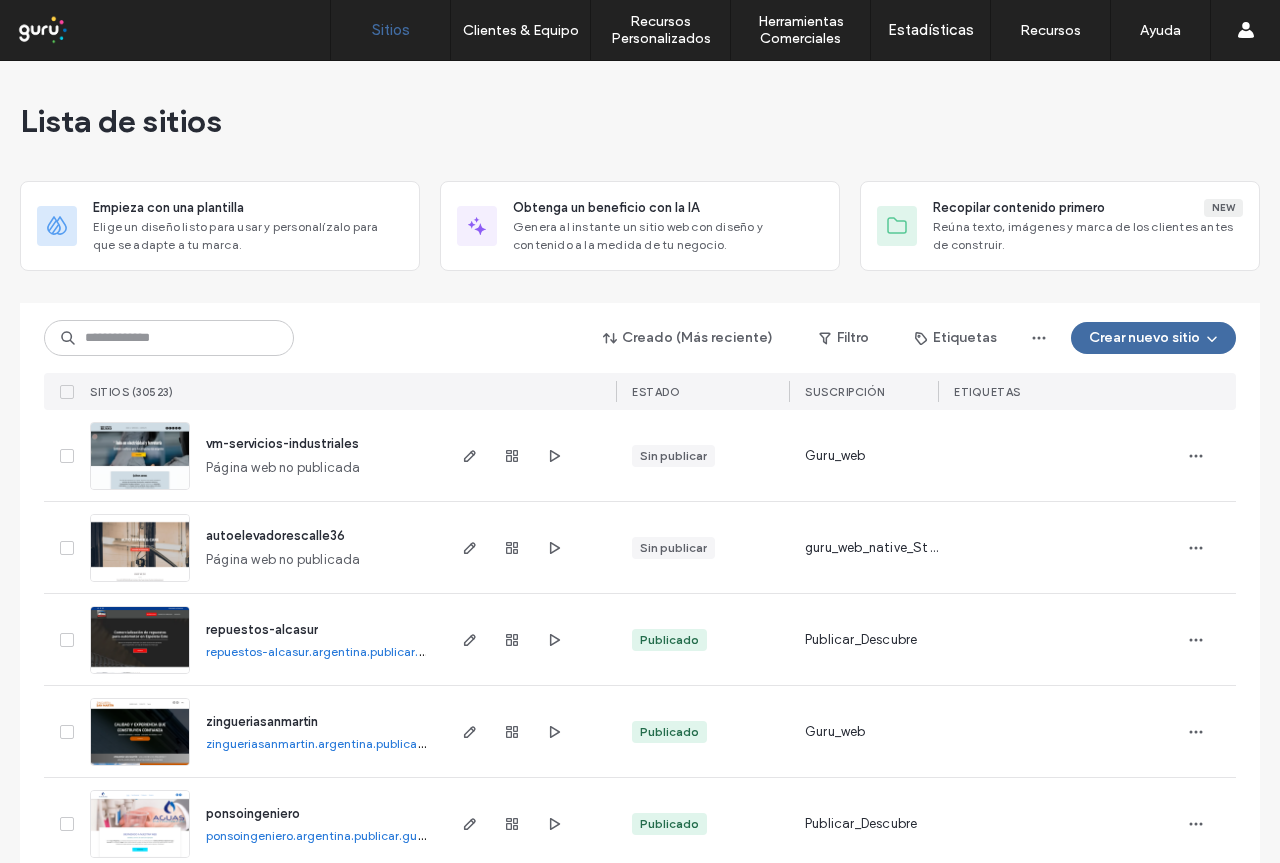 scroll, scrollTop: 0, scrollLeft: 0, axis: both 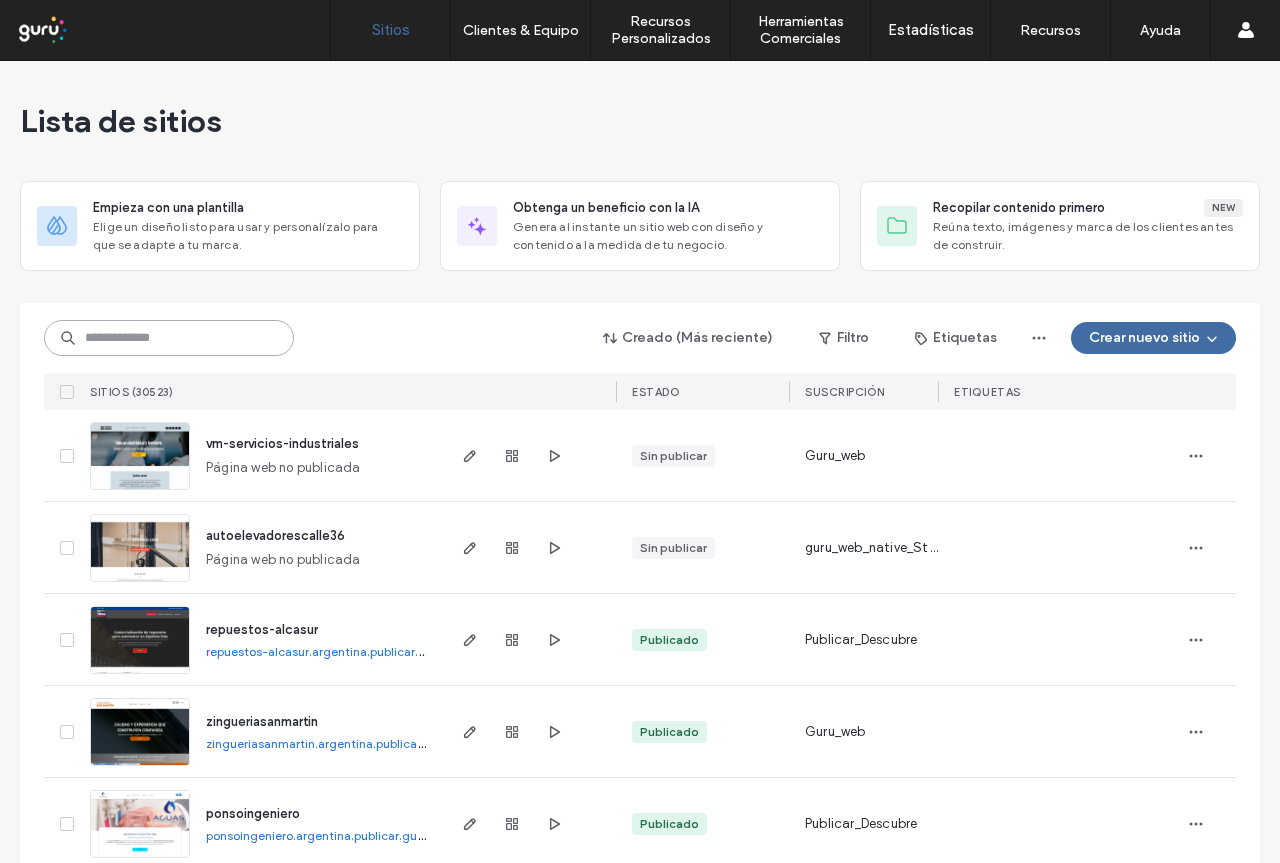 click at bounding box center [169, 338] 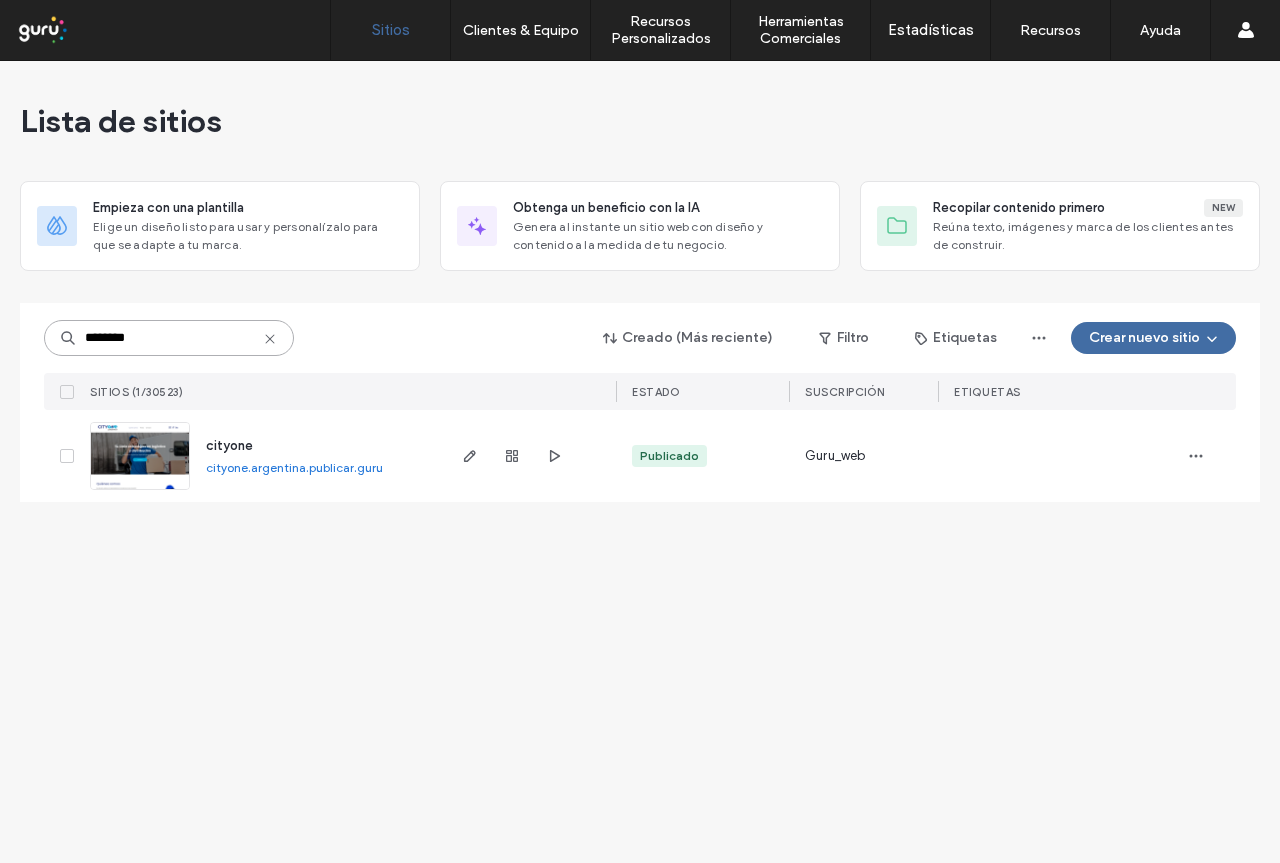 type on "********" 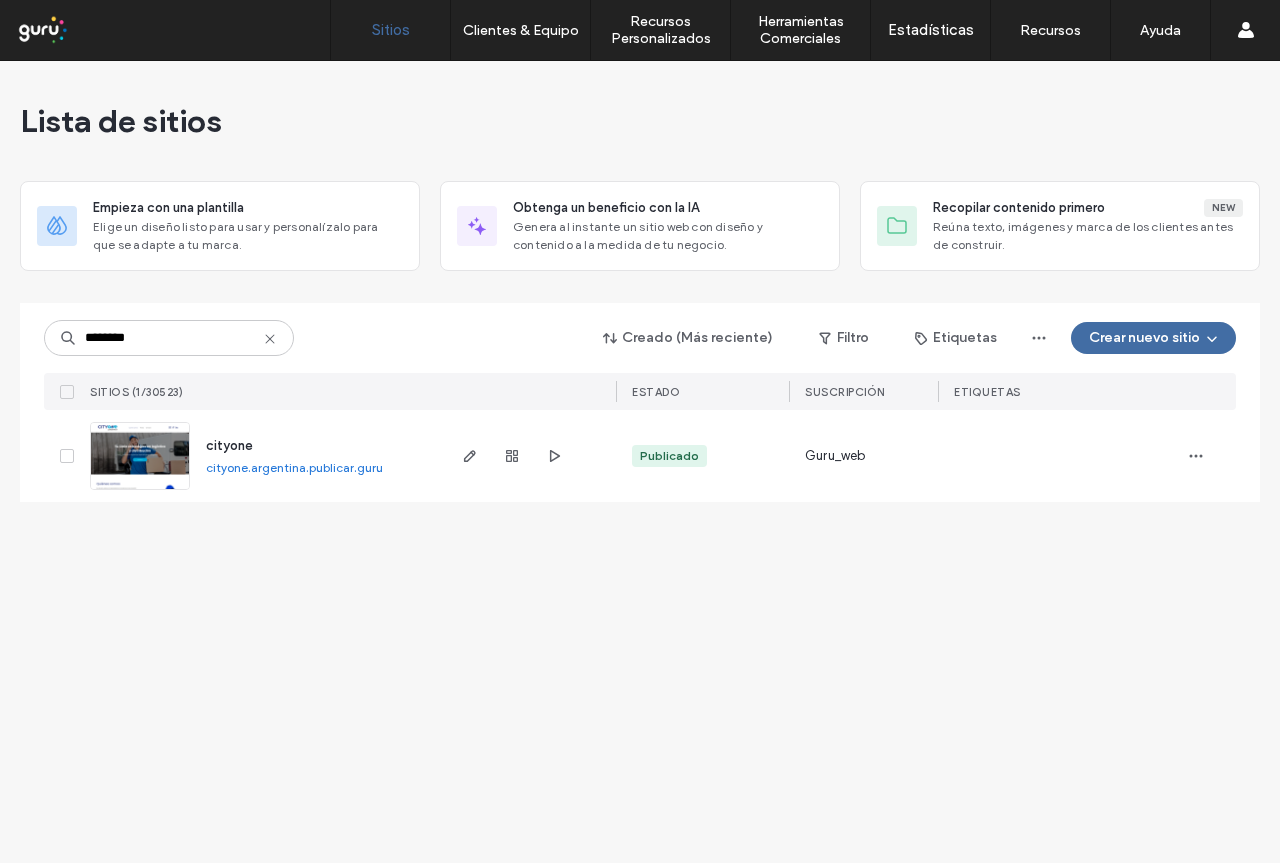 click on "cityone" at bounding box center [229, 445] 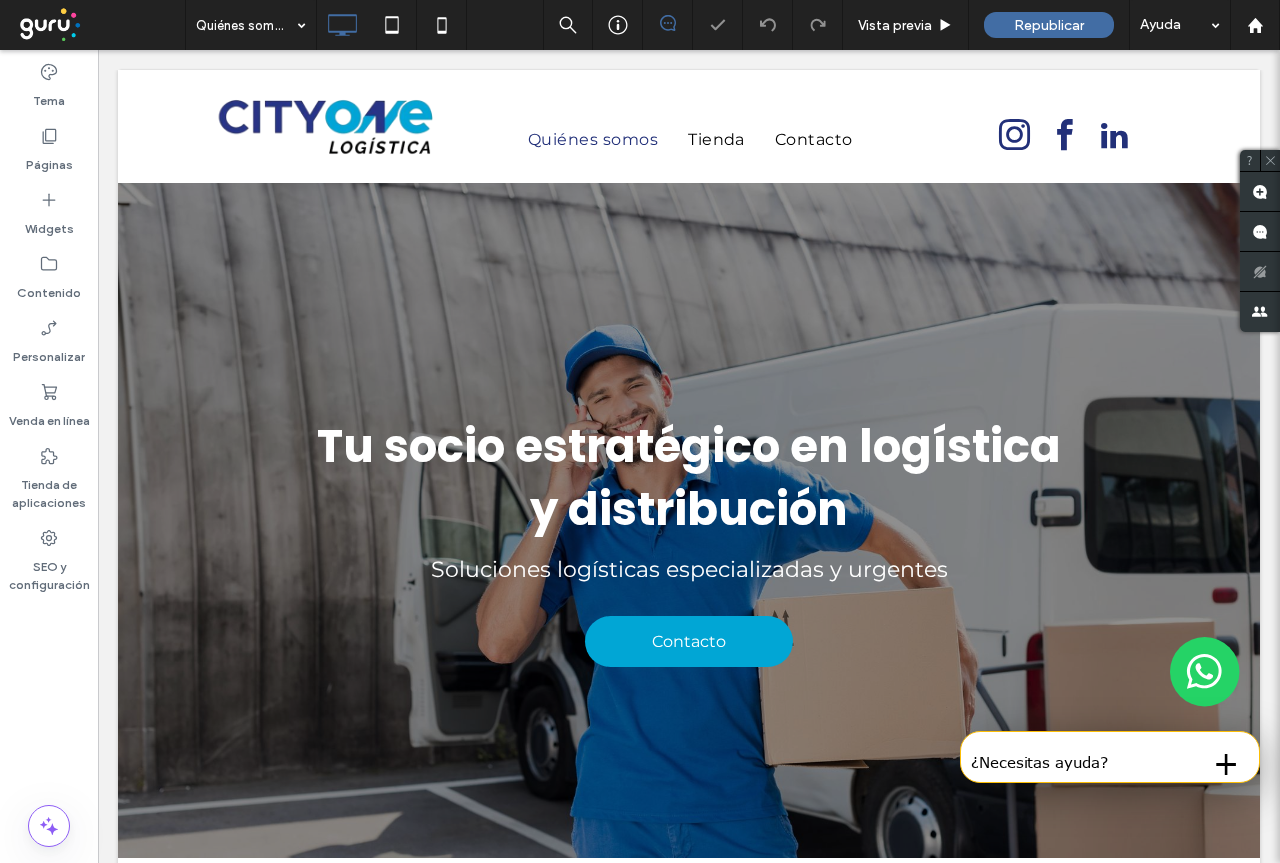 scroll, scrollTop: 0, scrollLeft: 0, axis: both 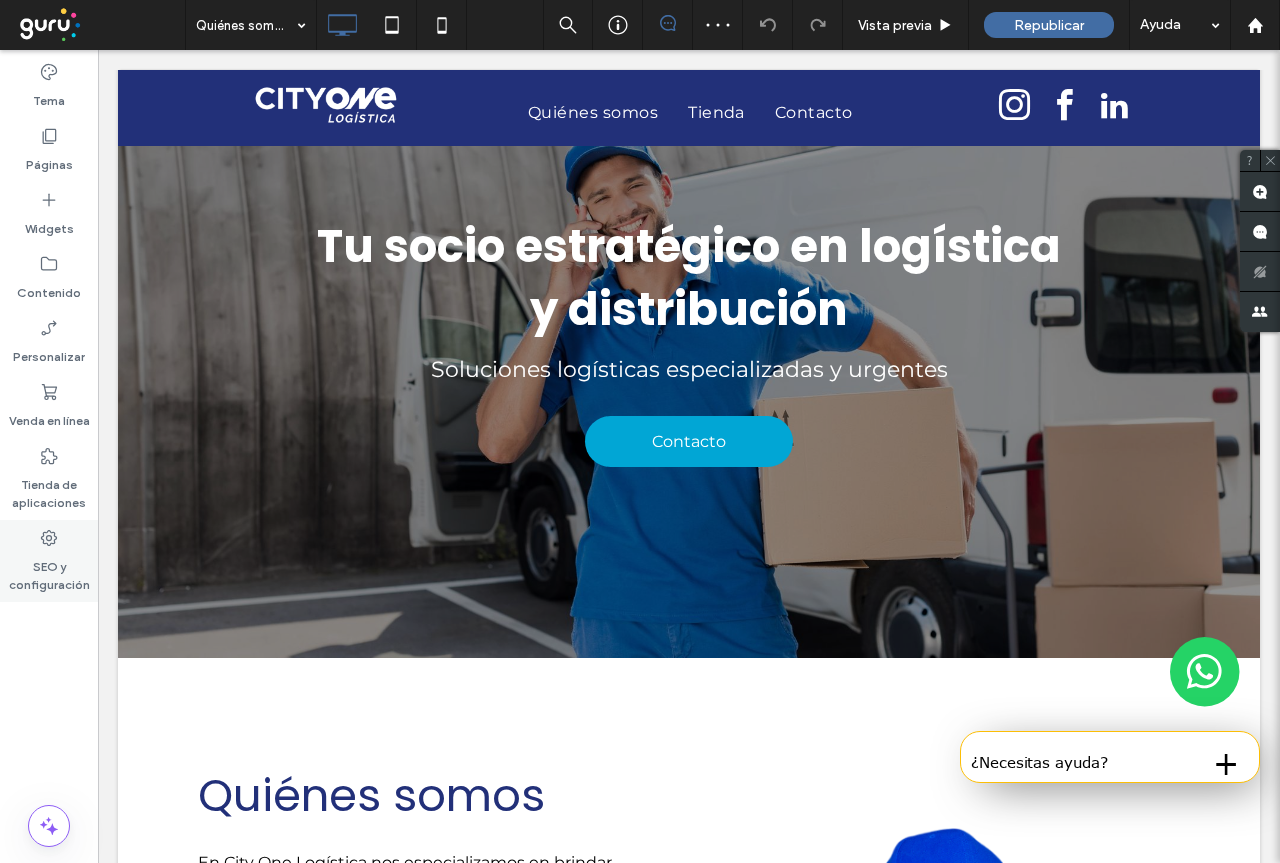 click 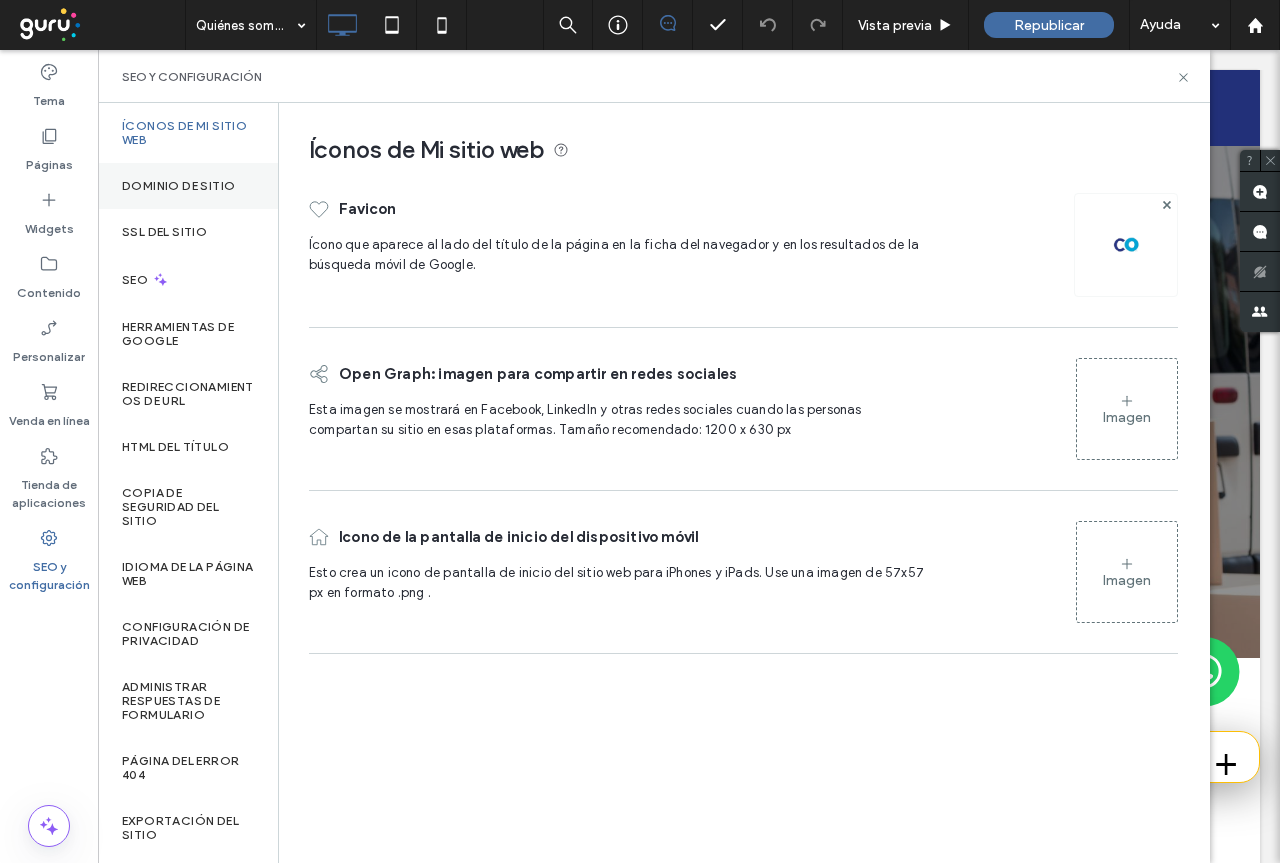 click on "Dominio de sitio" at bounding box center [178, 186] 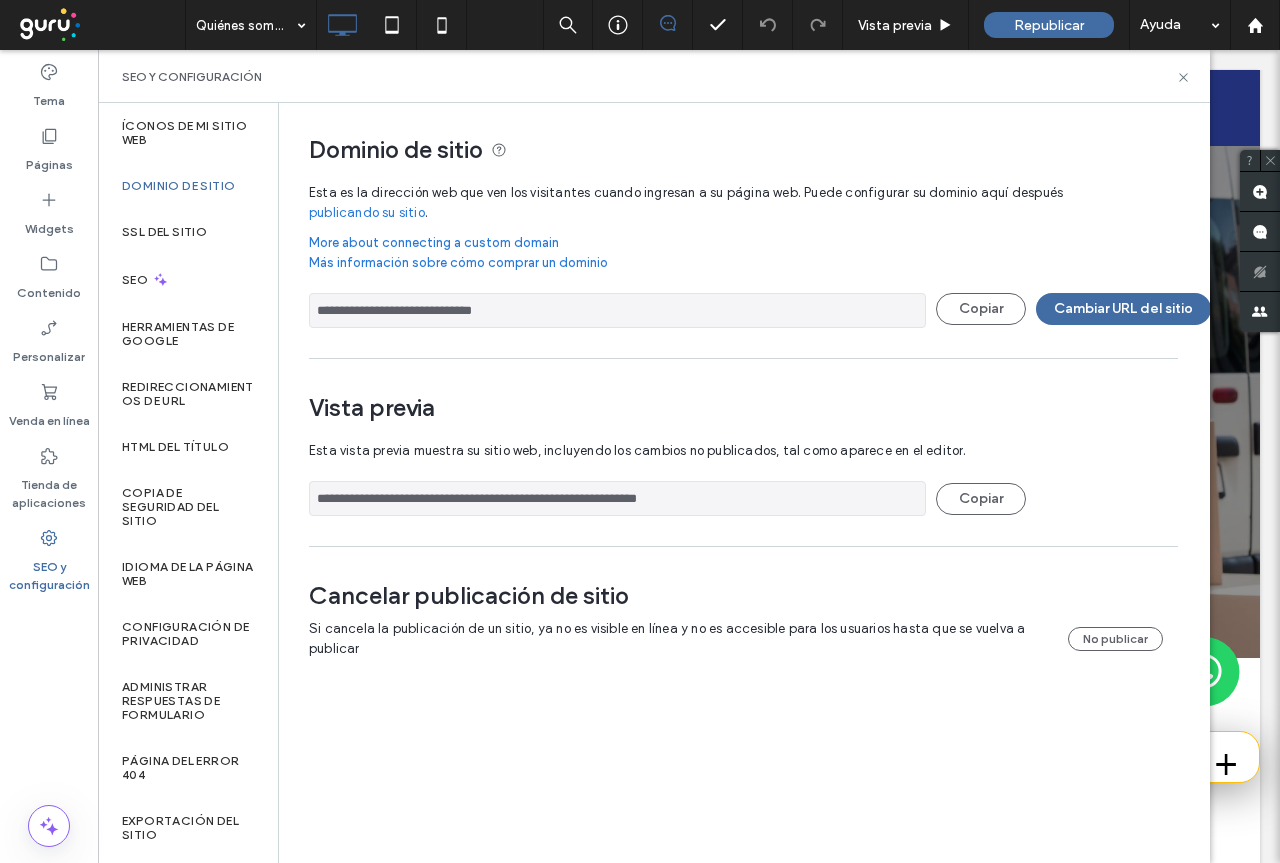 drag, startPoint x: 746, startPoint y: 499, endPoint x: 299, endPoint y: 520, distance: 447.493 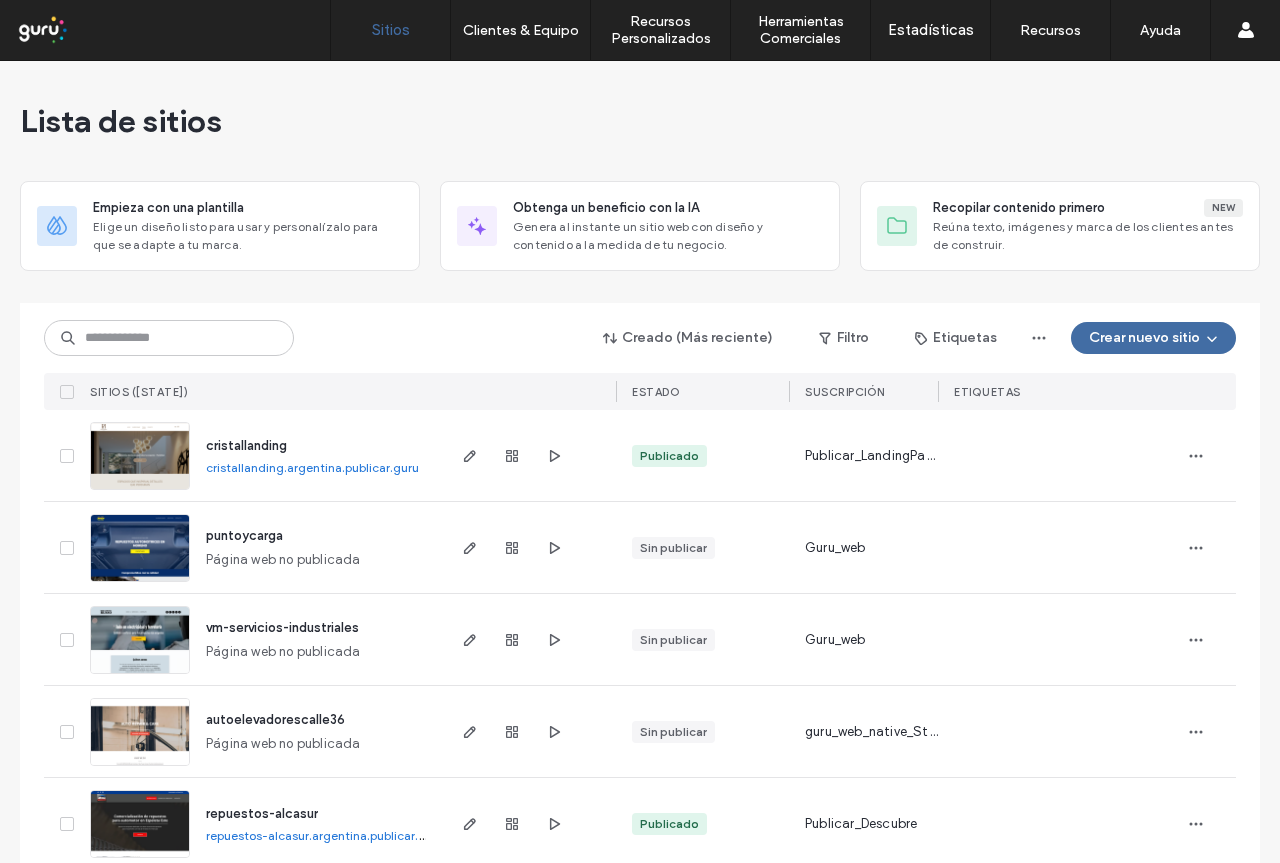 scroll, scrollTop: 0, scrollLeft: 0, axis: both 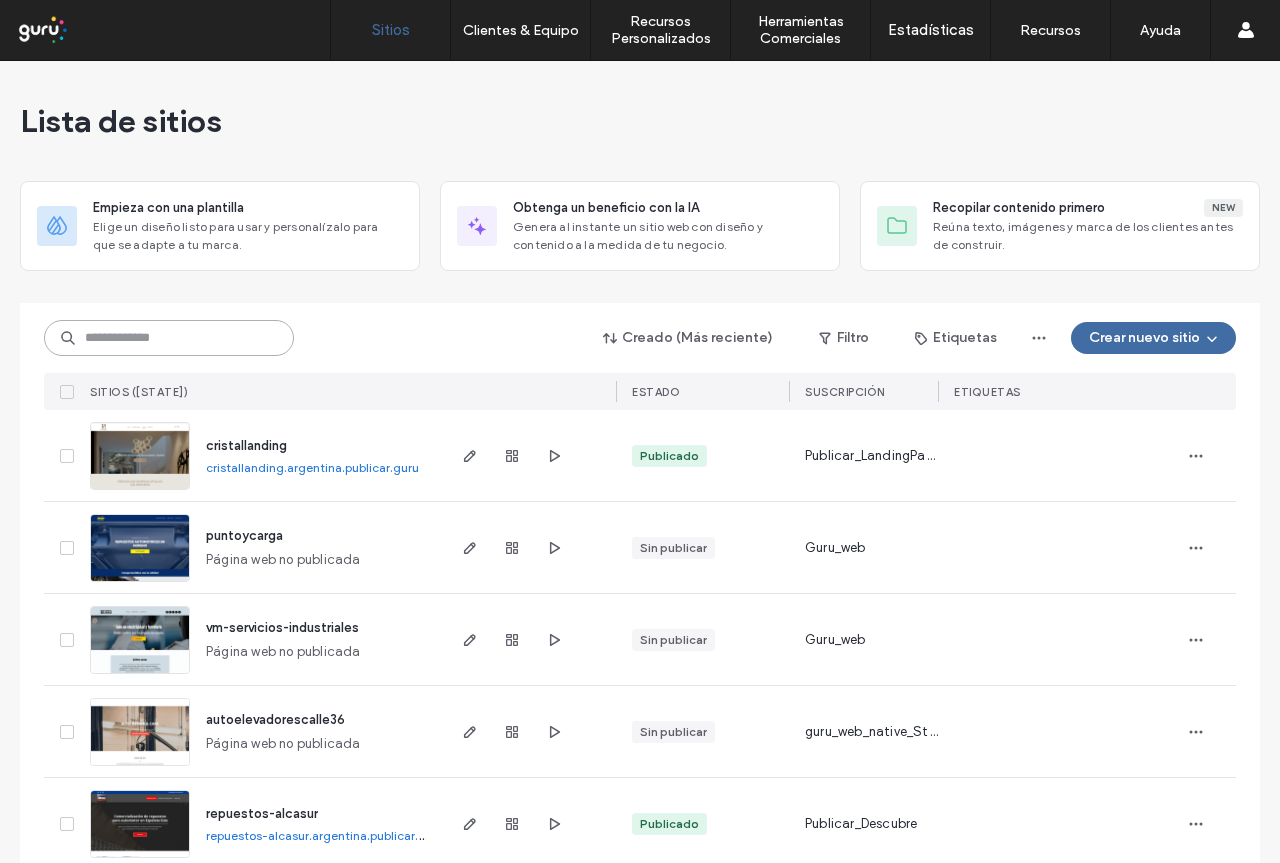 click at bounding box center (169, 338) 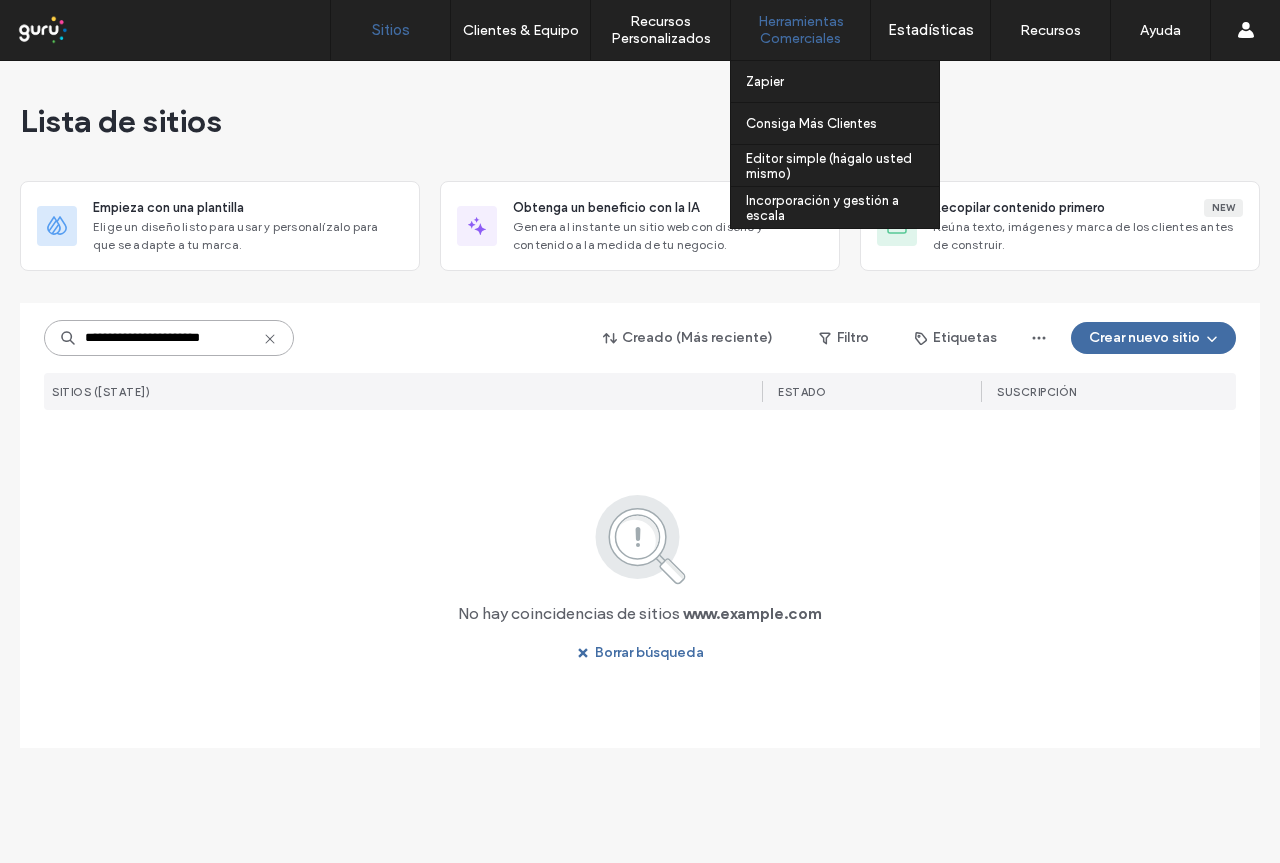 type on "**********" 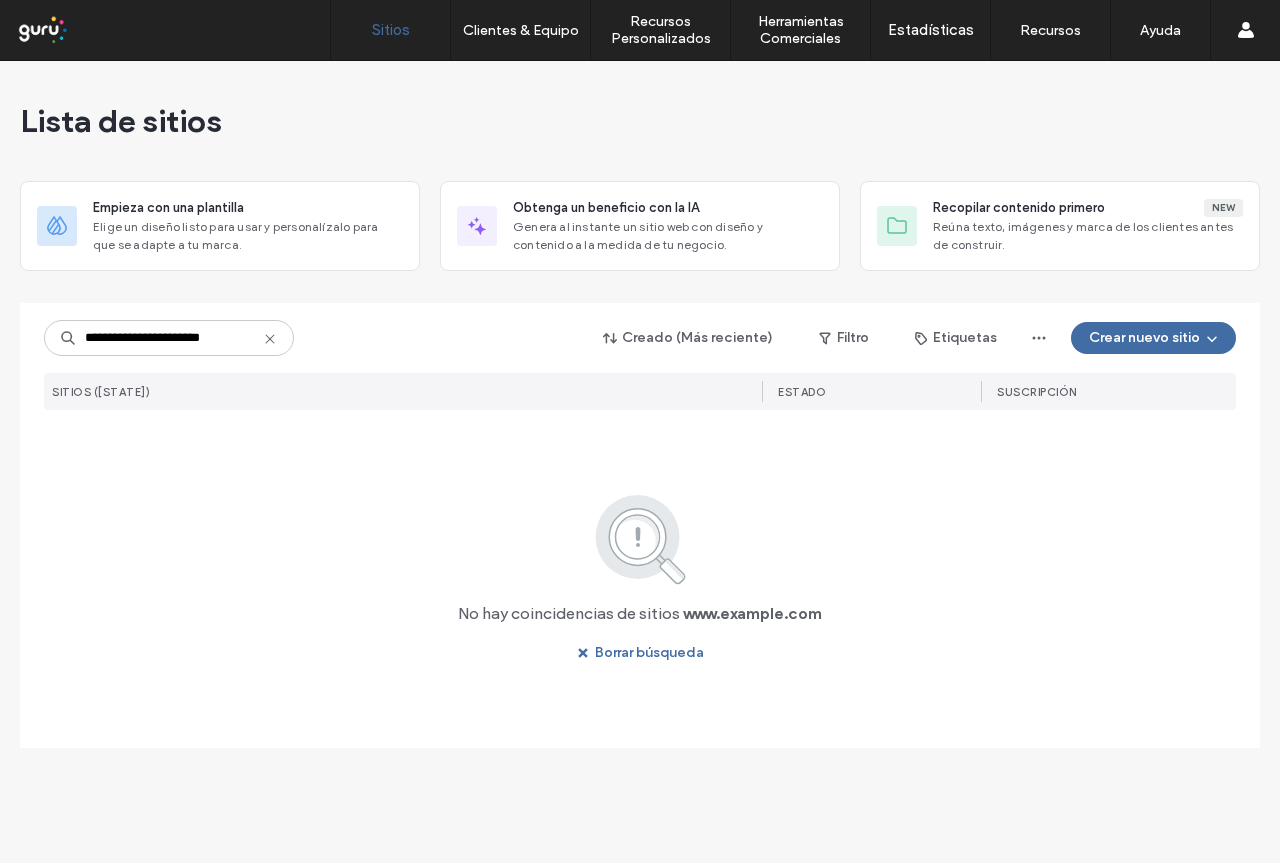 click 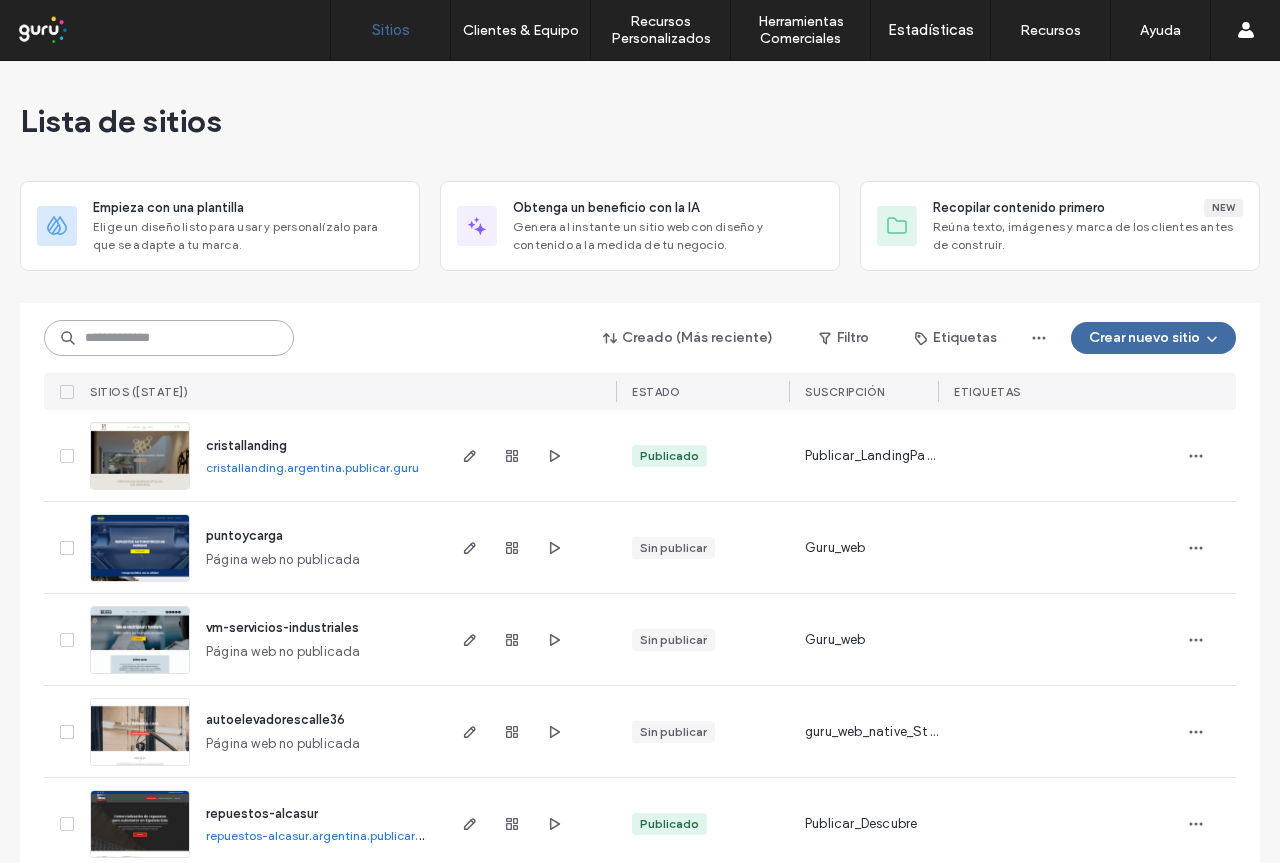 paste on "**********" 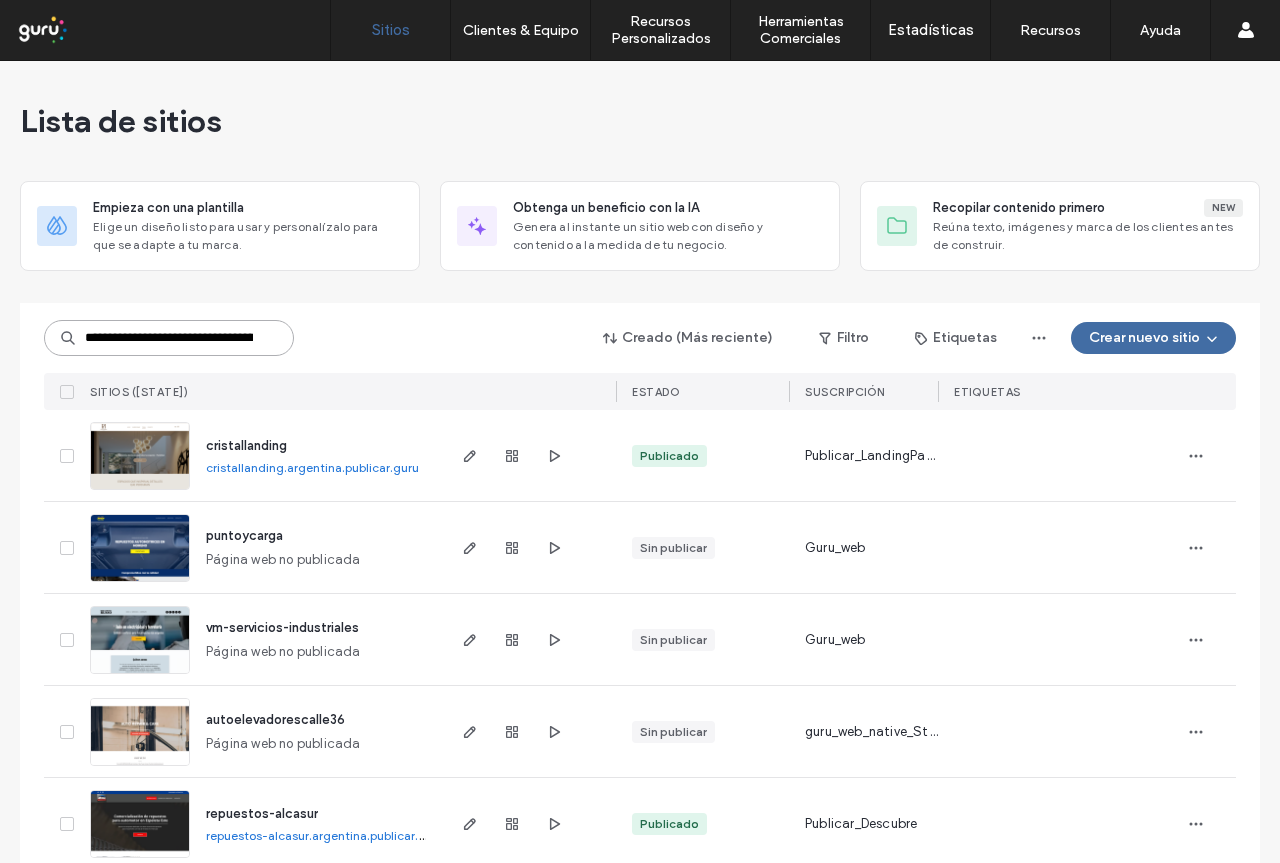 scroll, scrollTop: 0, scrollLeft: 78, axis: horizontal 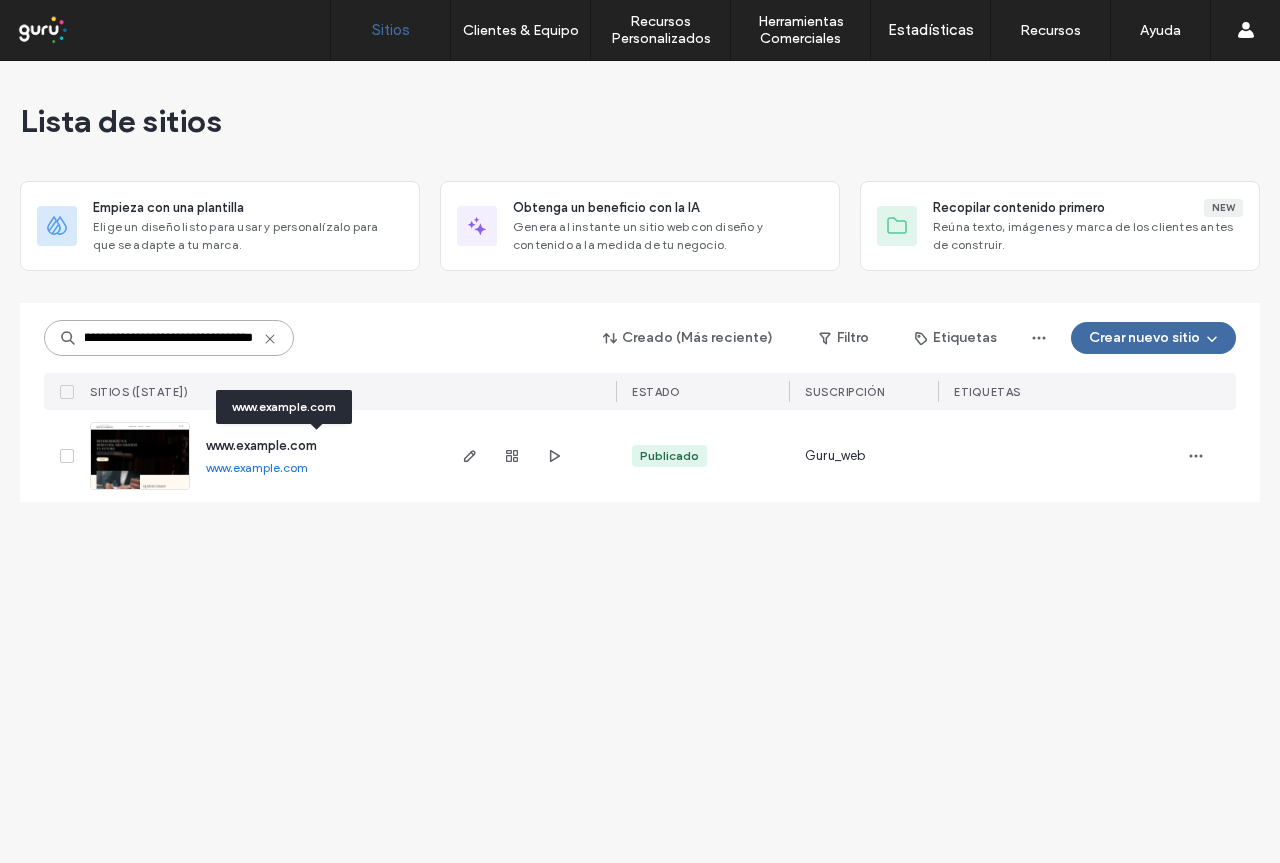 type on "**********" 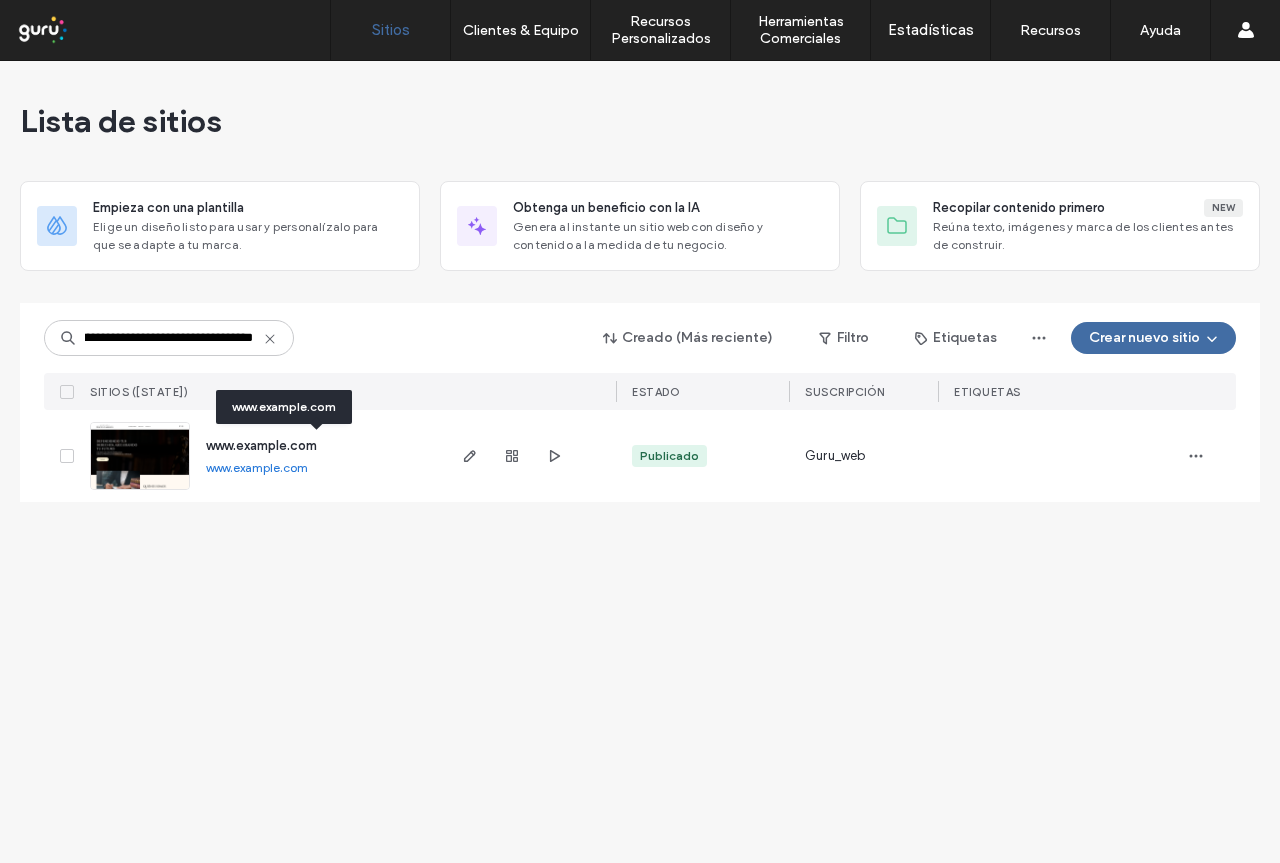 scroll, scrollTop: 0, scrollLeft: 0, axis: both 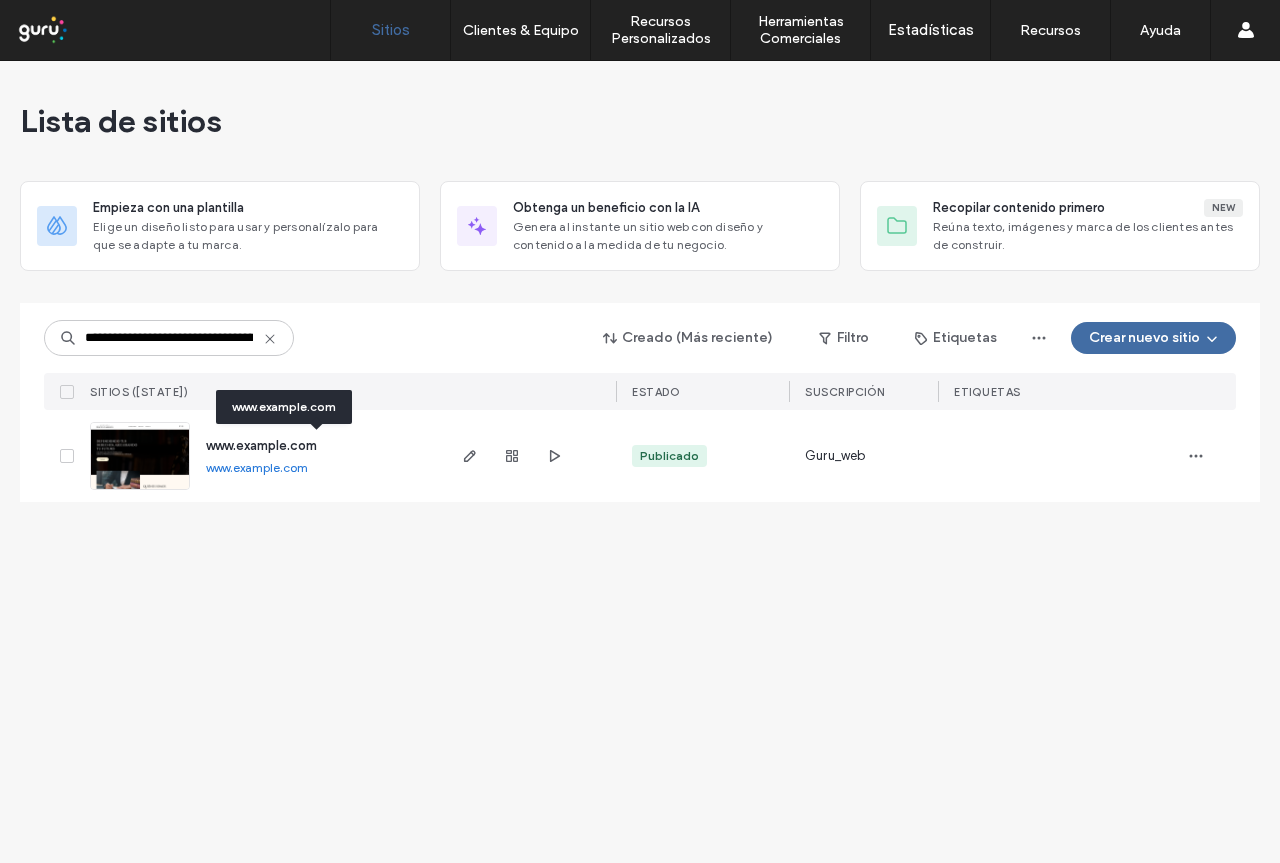 click on "www.carrizorocioabogadaenbuenosaires.com" at bounding box center (261, 445) 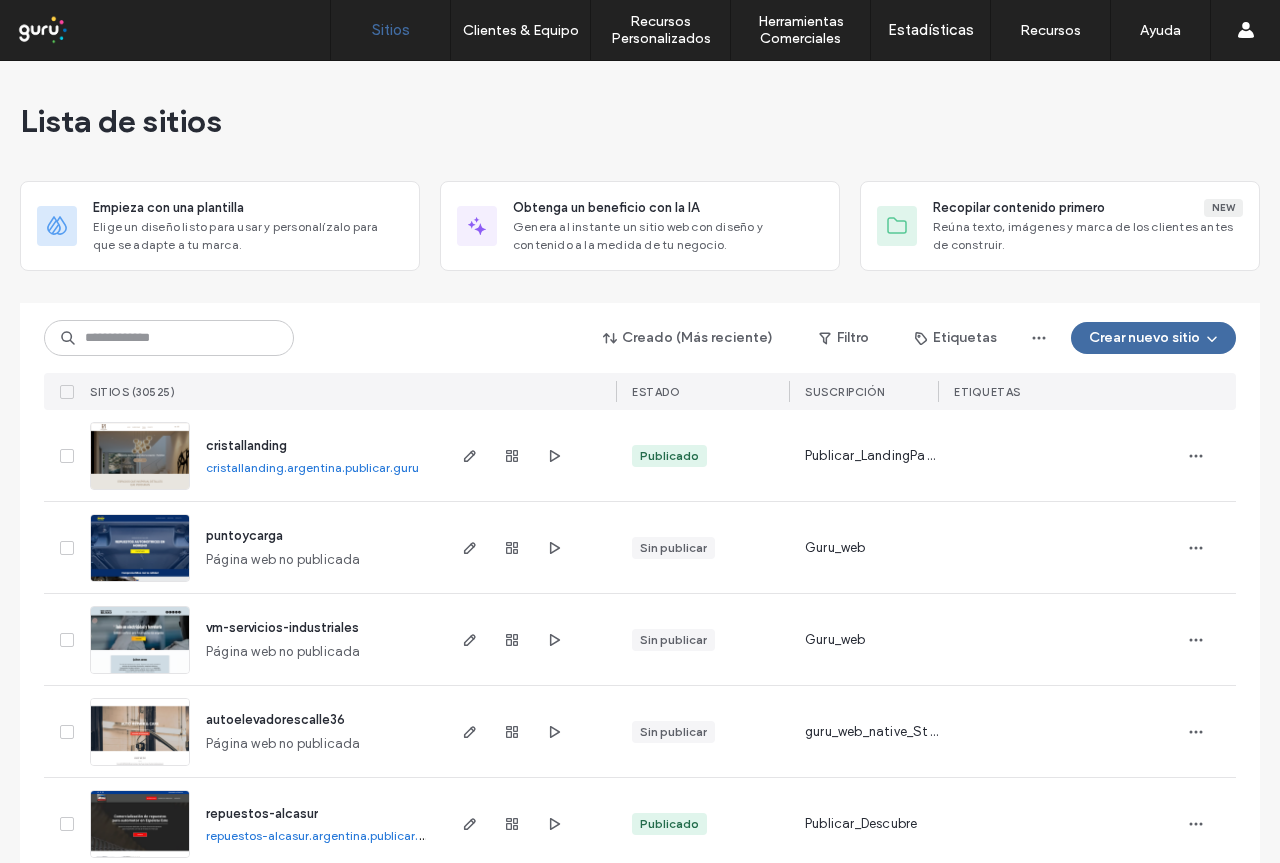scroll, scrollTop: 0, scrollLeft: 0, axis: both 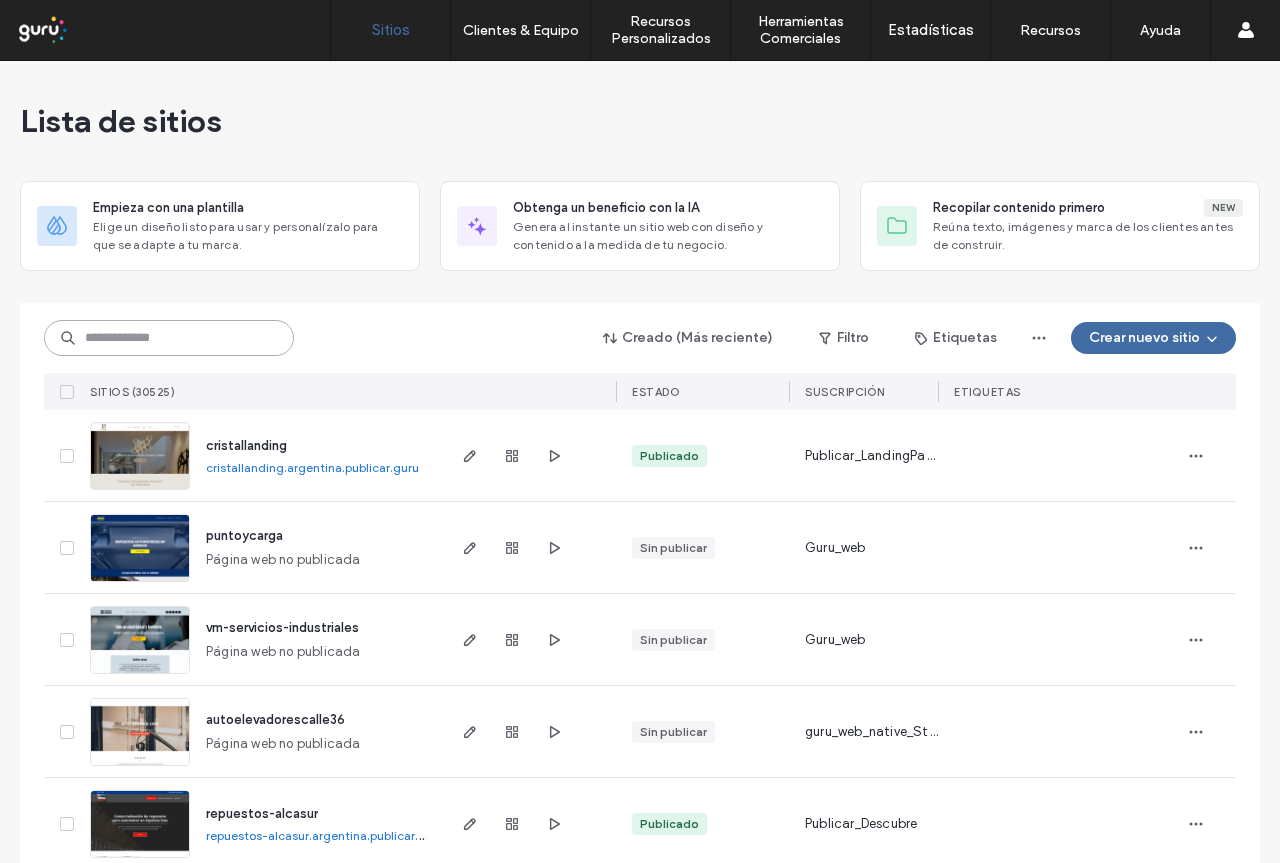 click at bounding box center [169, 338] 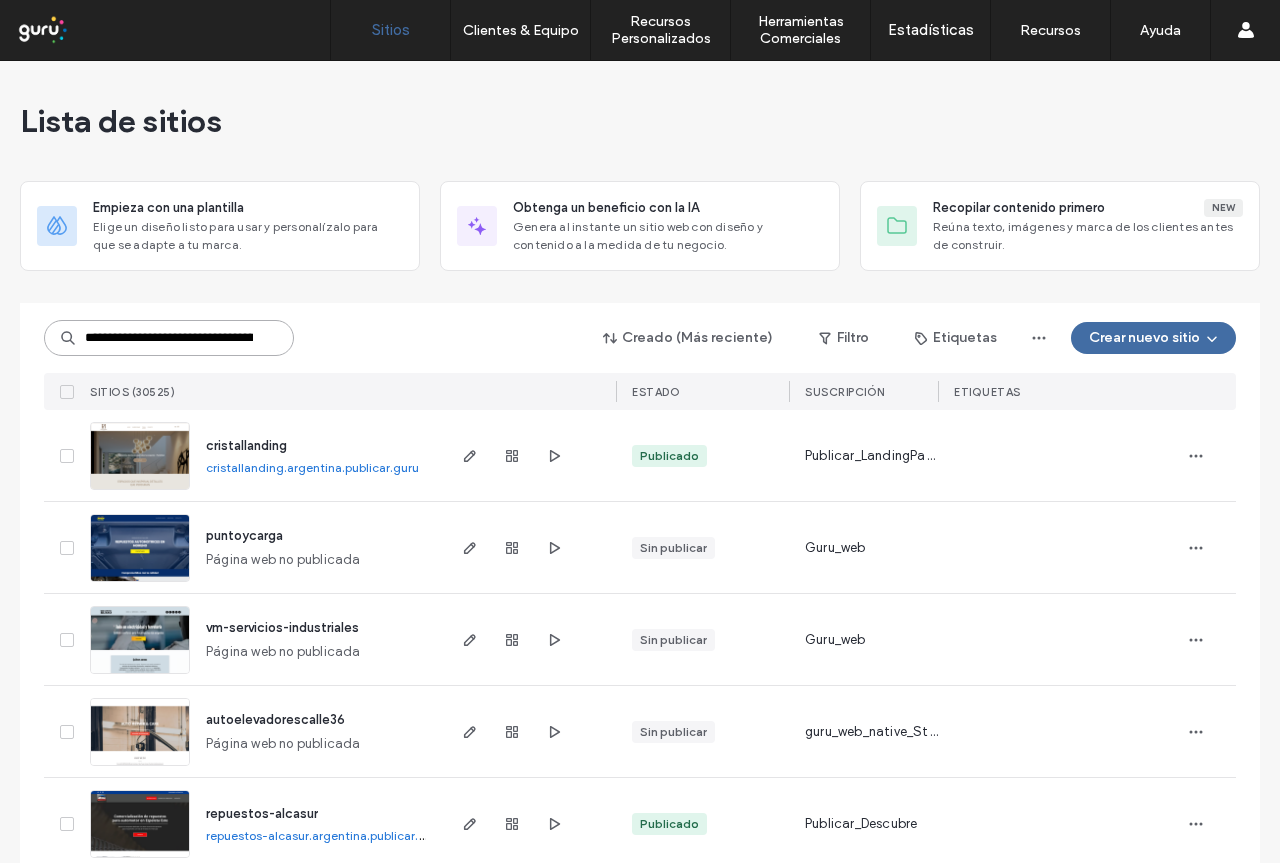 scroll, scrollTop: 0, scrollLeft: 78, axis: horizontal 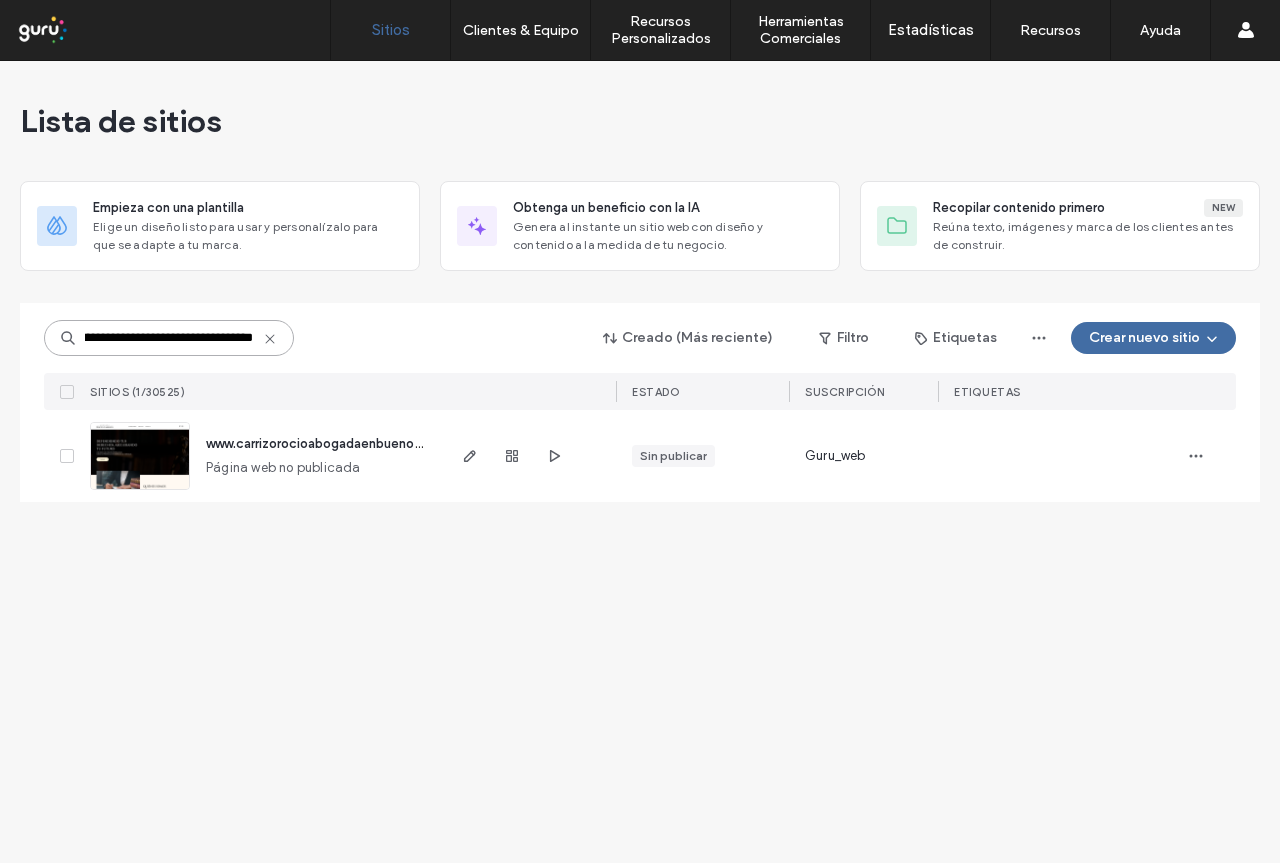 type on "**********" 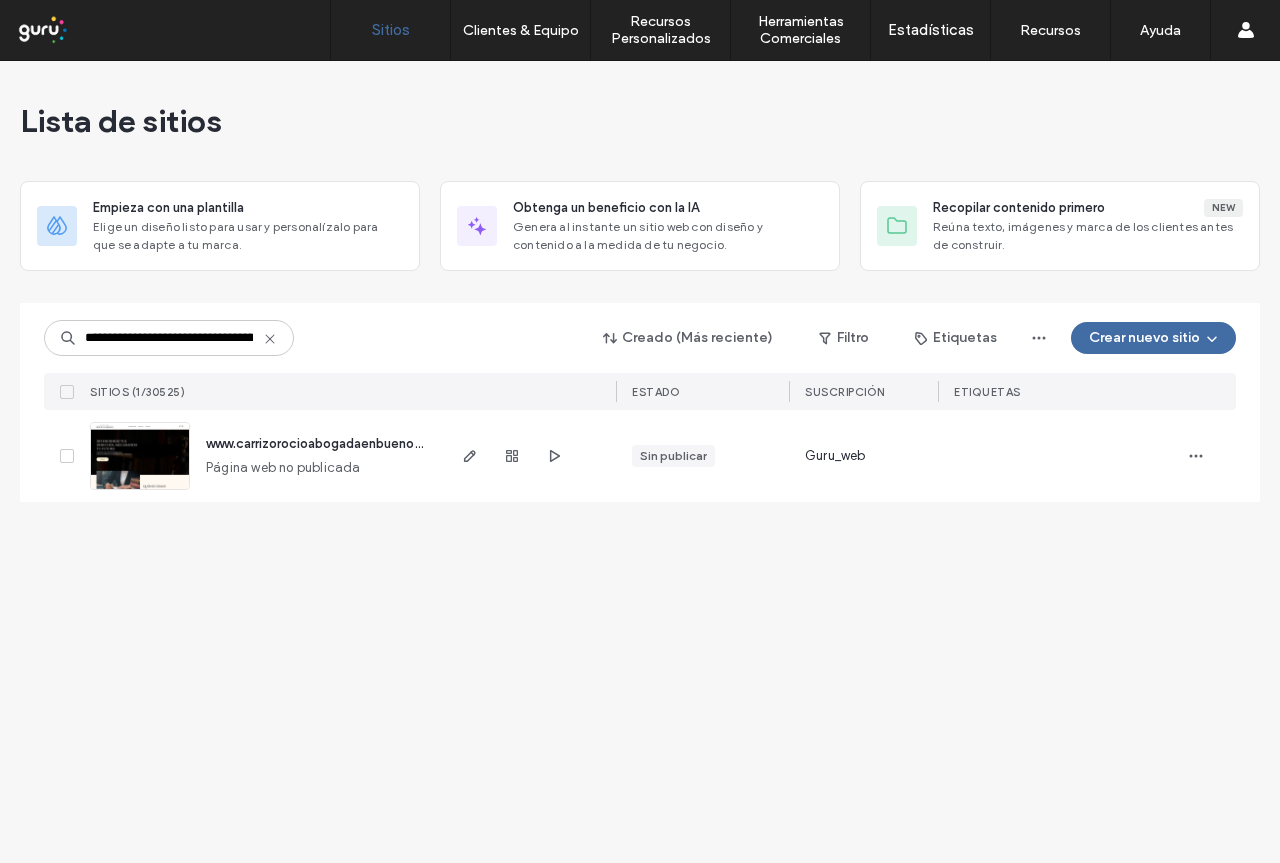 click 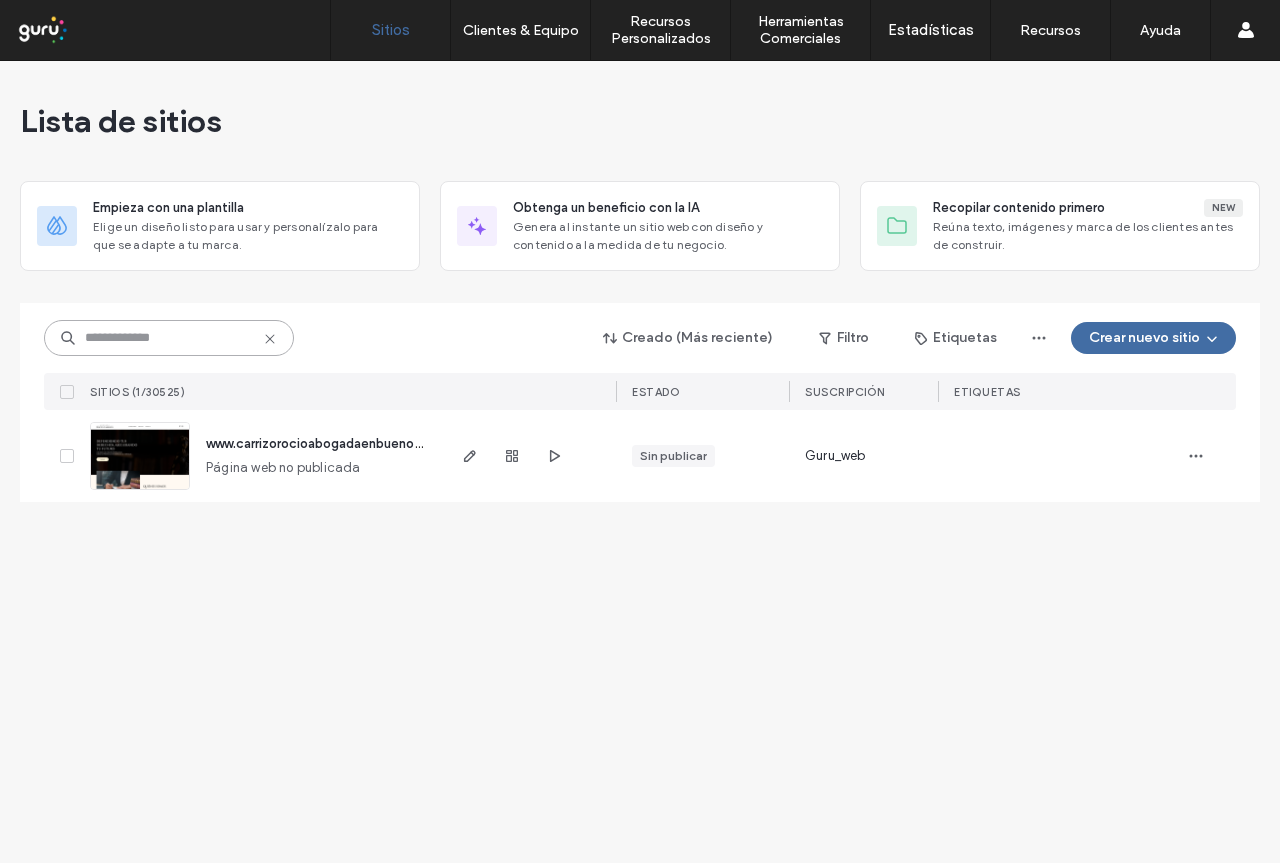 scroll, scrollTop: 0, scrollLeft: 0, axis: both 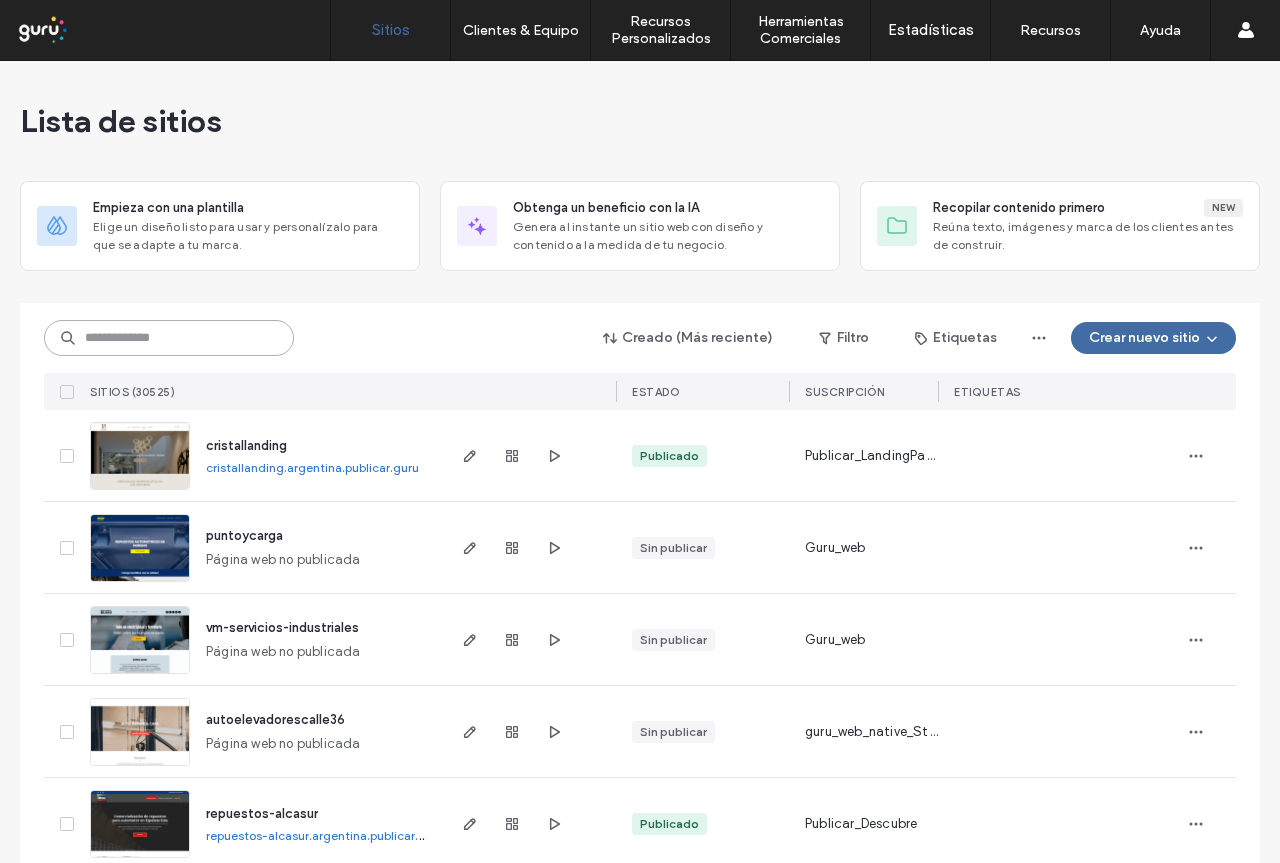 paste on "**********" 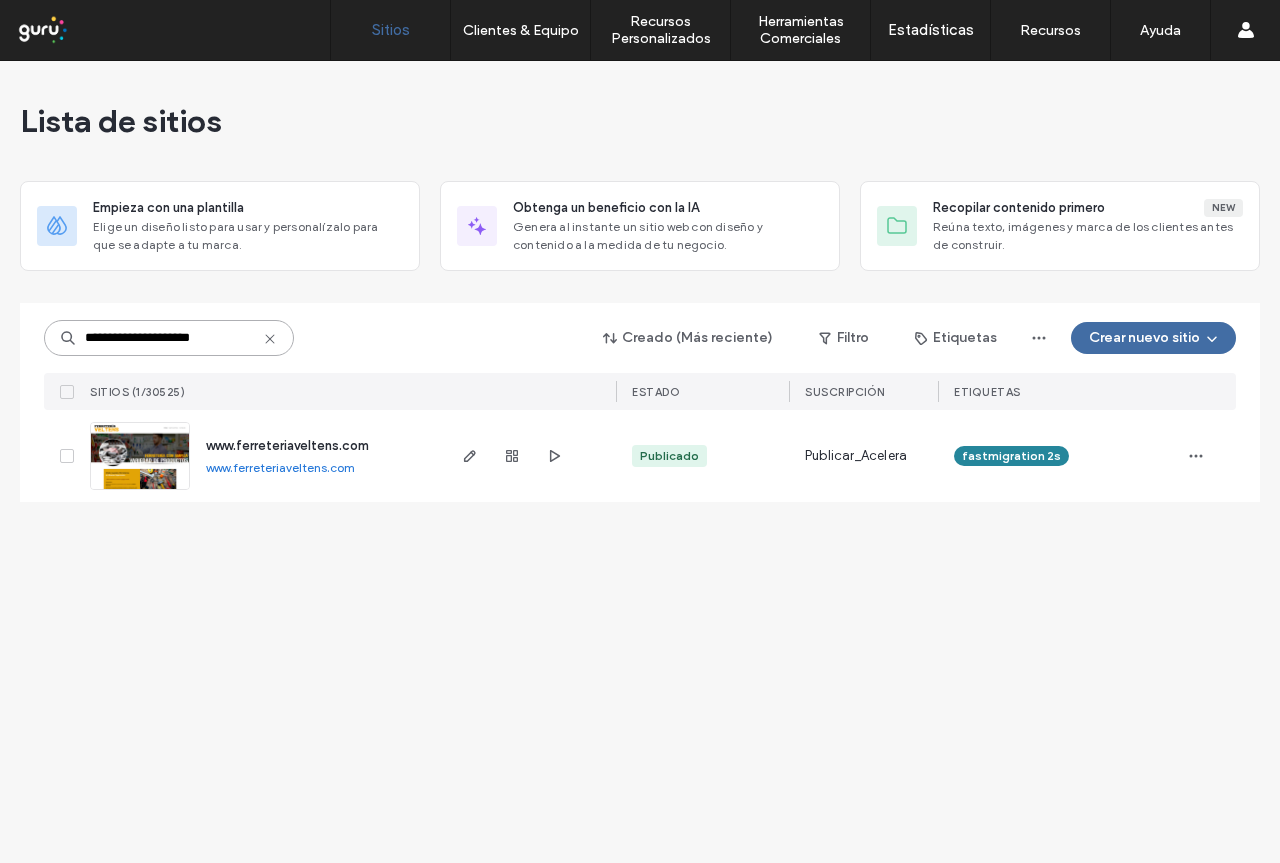 type on "**********" 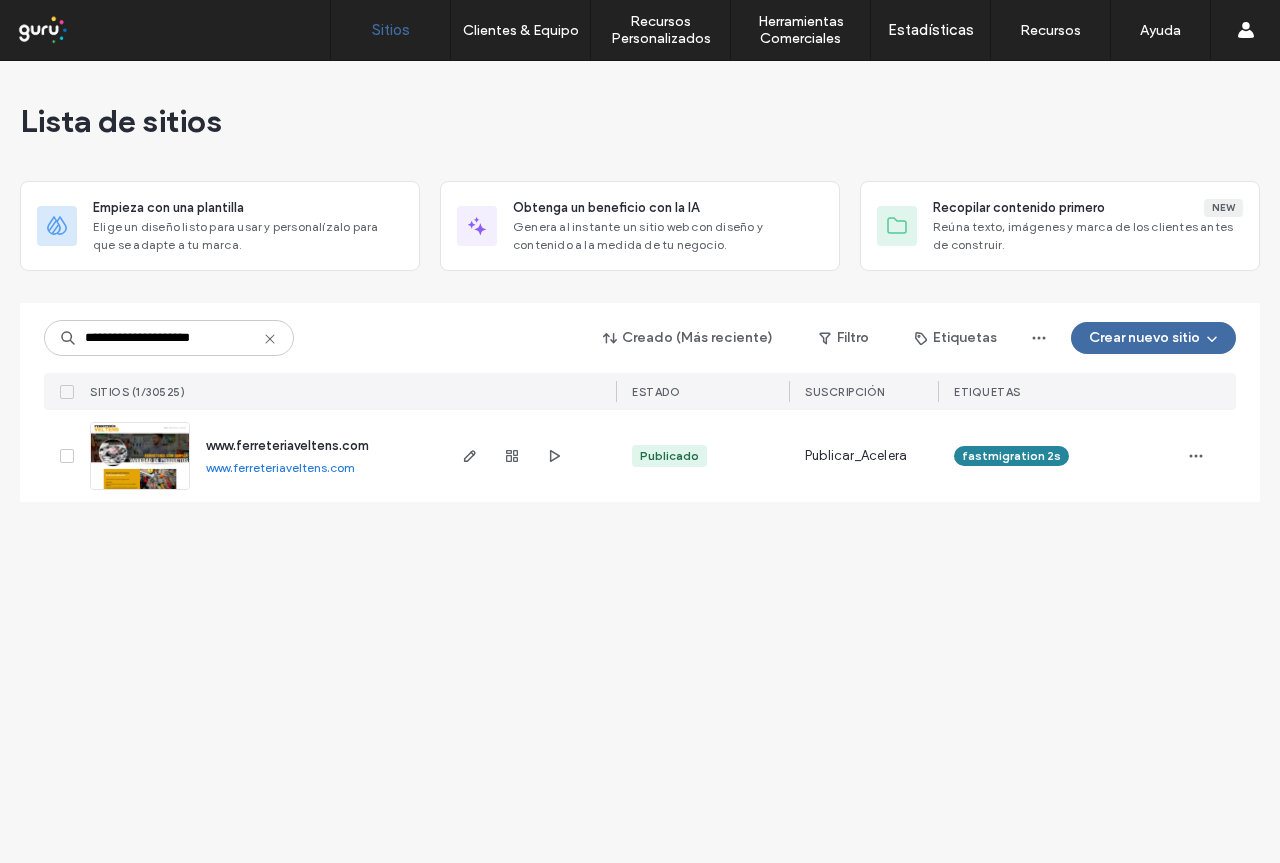 click on "www.ferreteriaveltens.com" at bounding box center [287, 445] 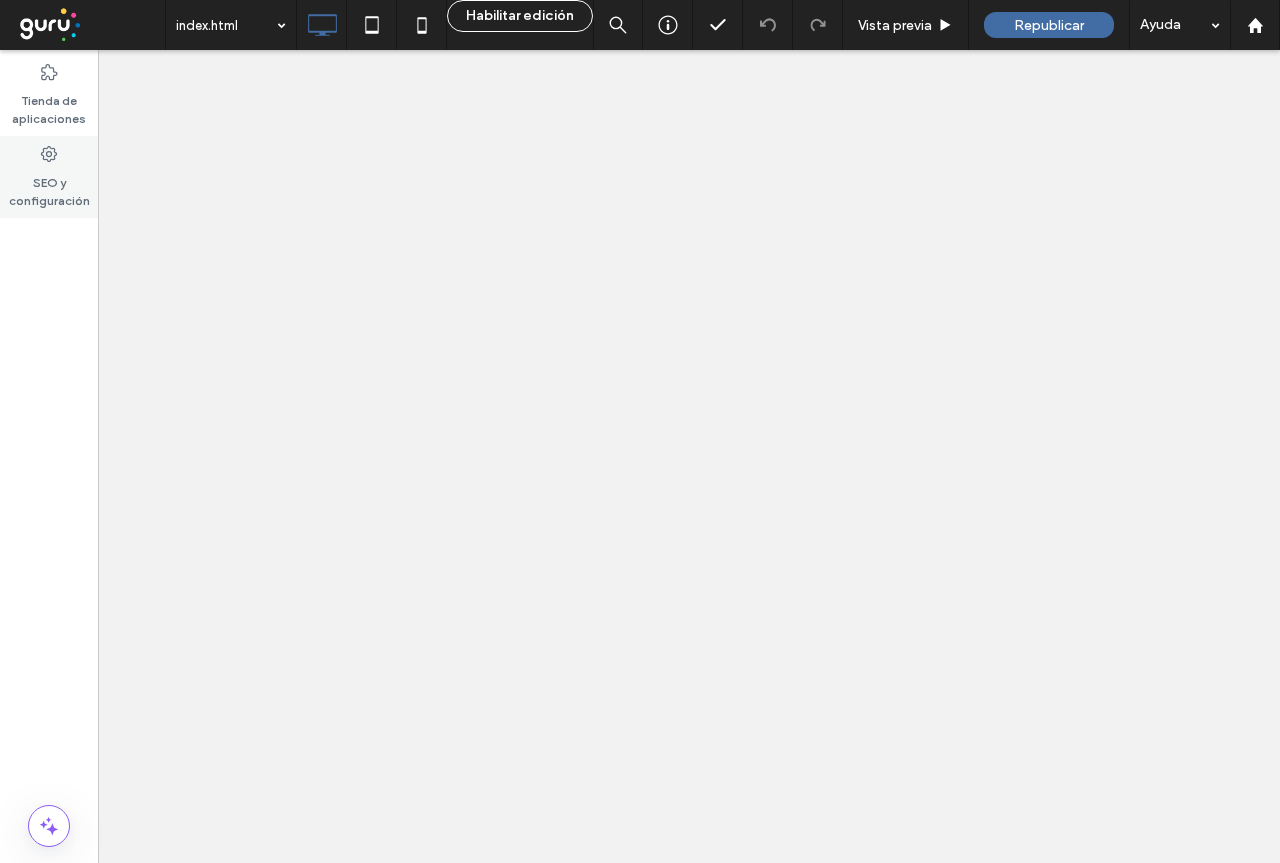 scroll, scrollTop: 0, scrollLeft: 0, axis: both 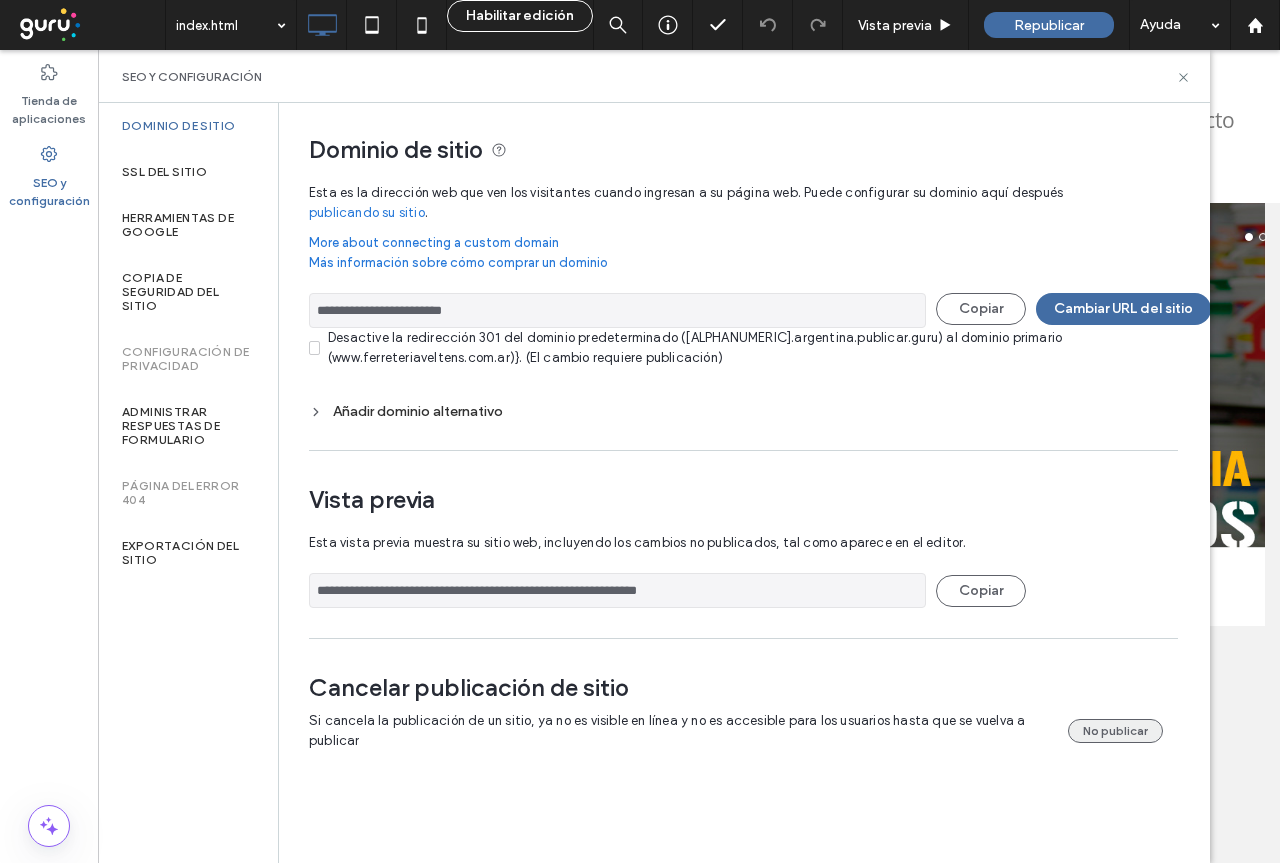 click on "No publicar" at bounding box center [1115, 731] 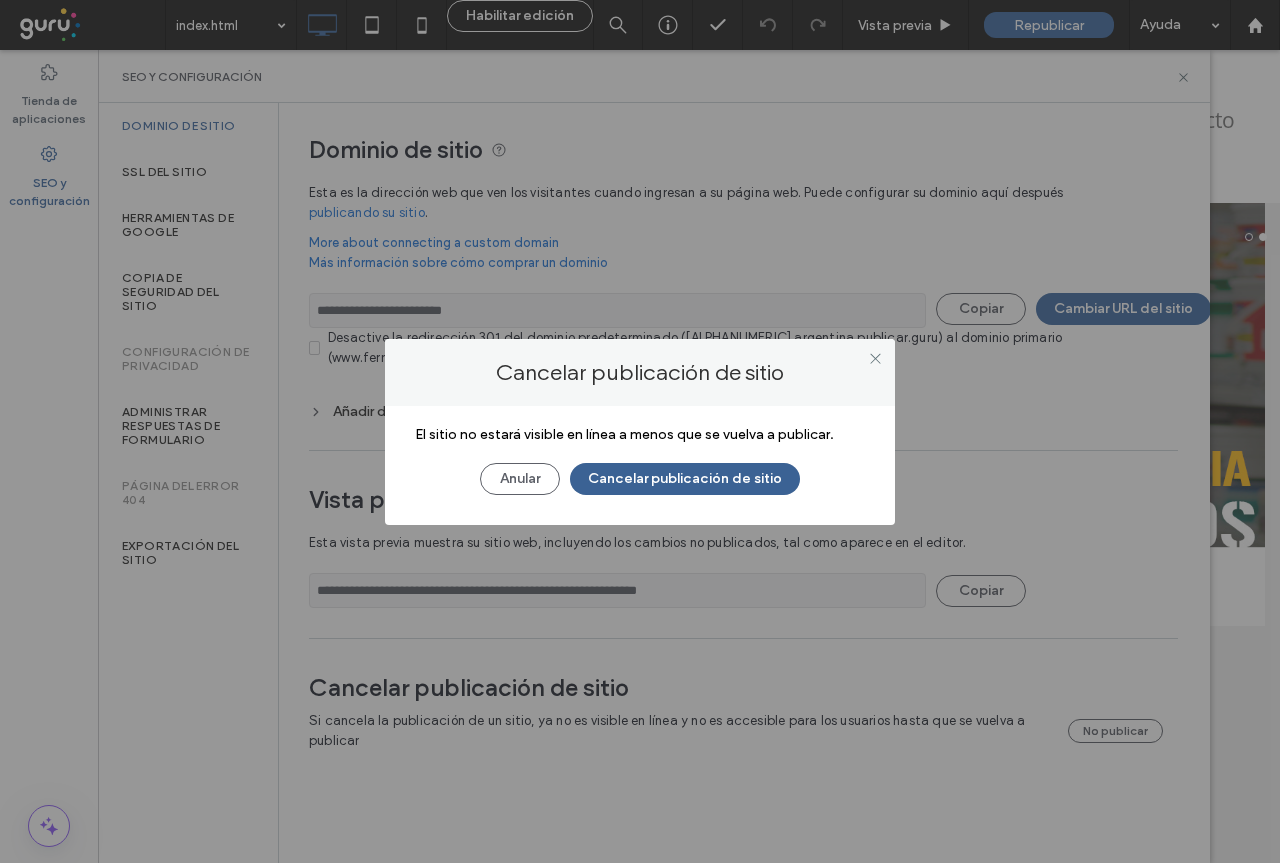 click on "Cancelar publicación de sitio" at bounding box center [685, 479] 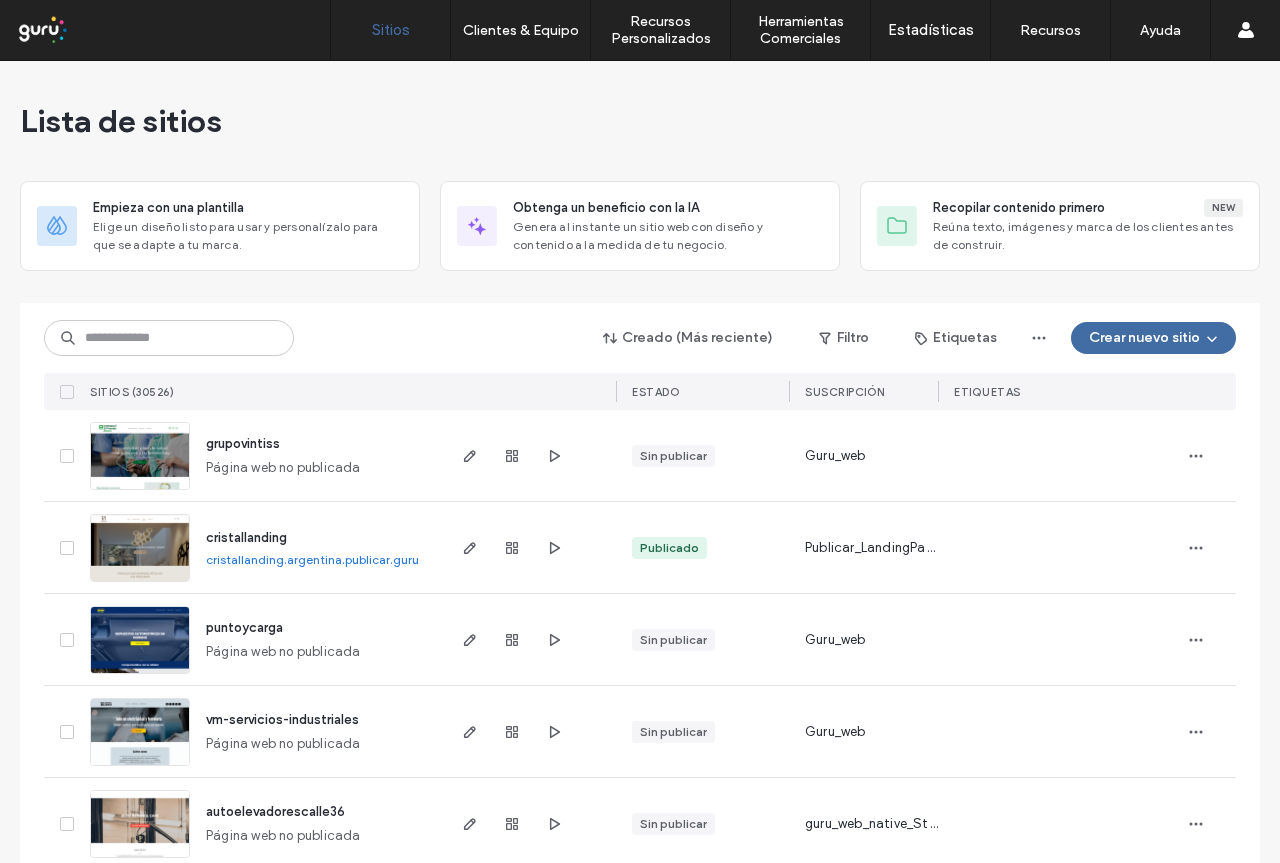 click at bounding box center (169, 338) 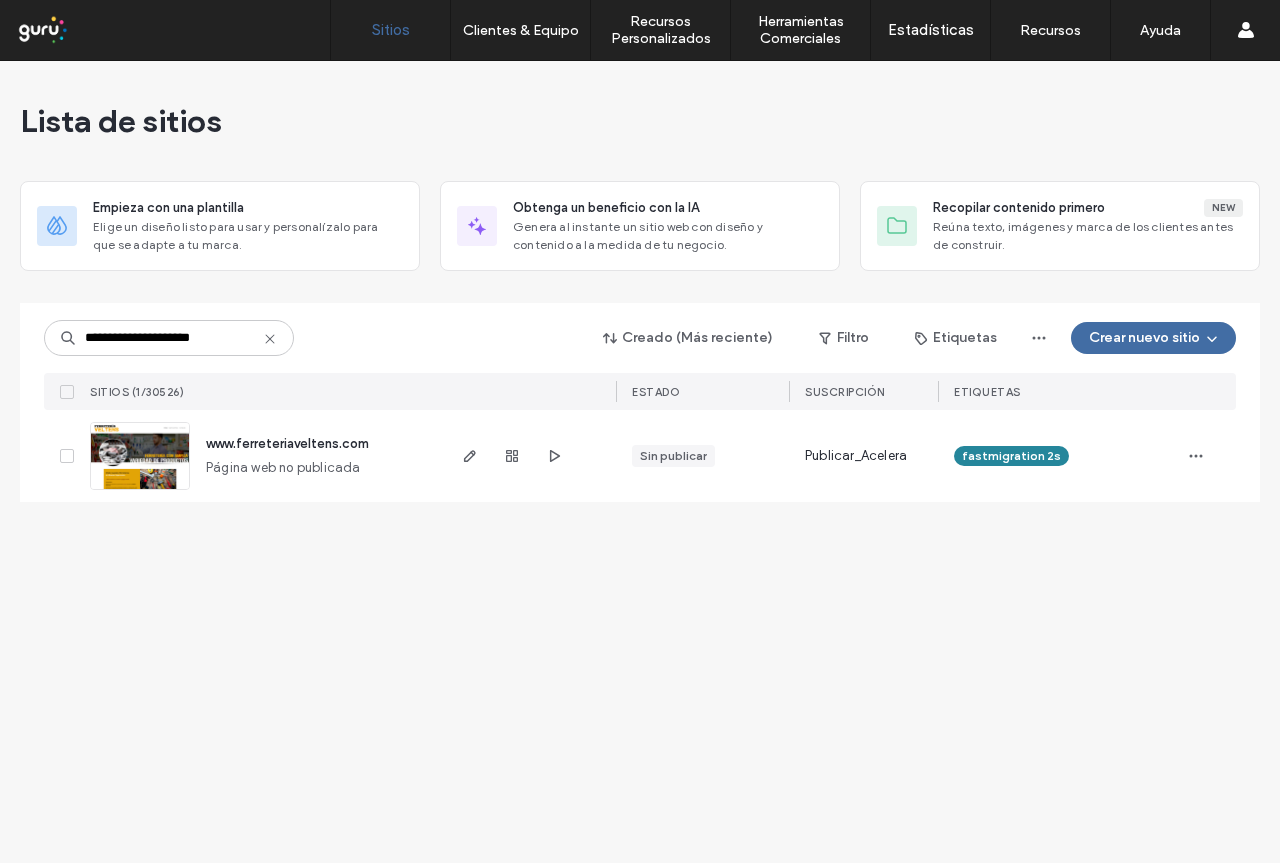 type on "**********" 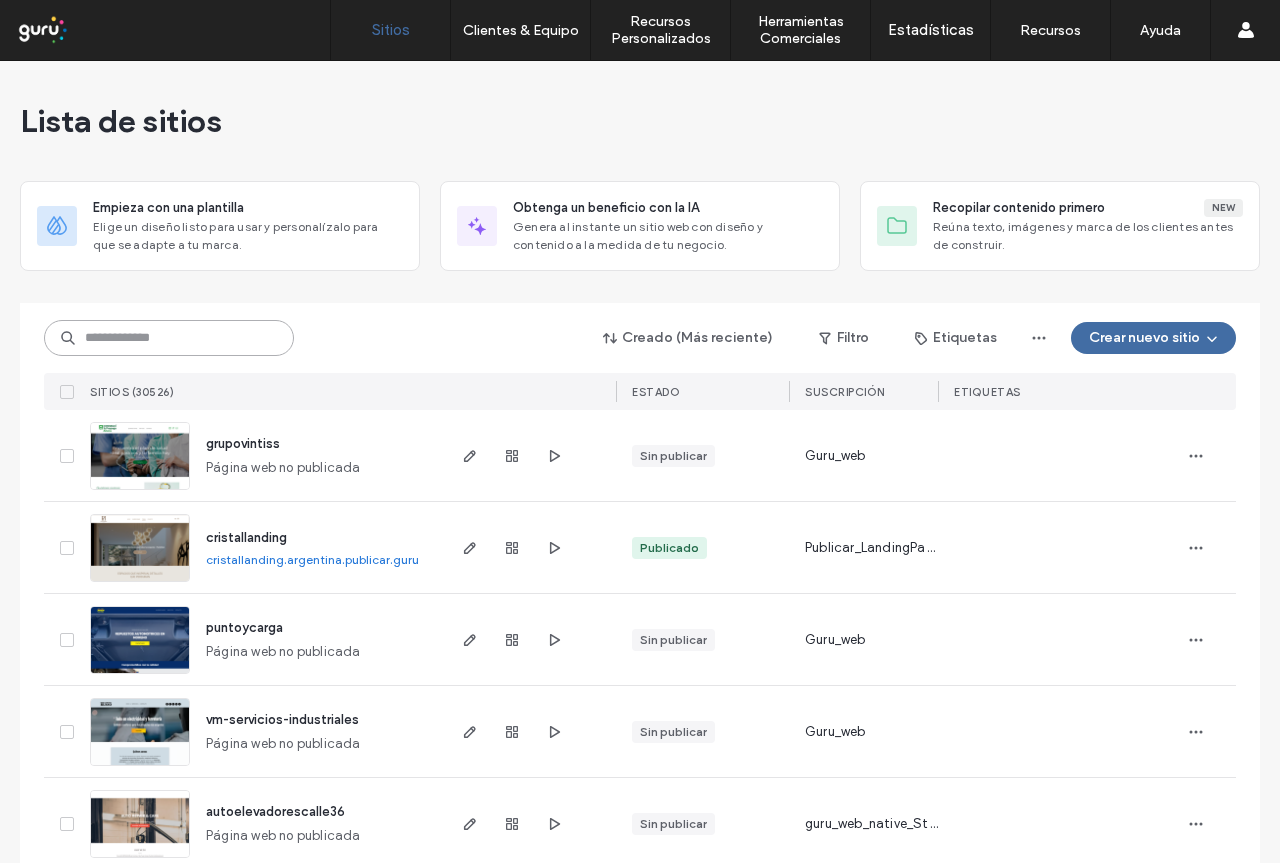 paste on "**********" 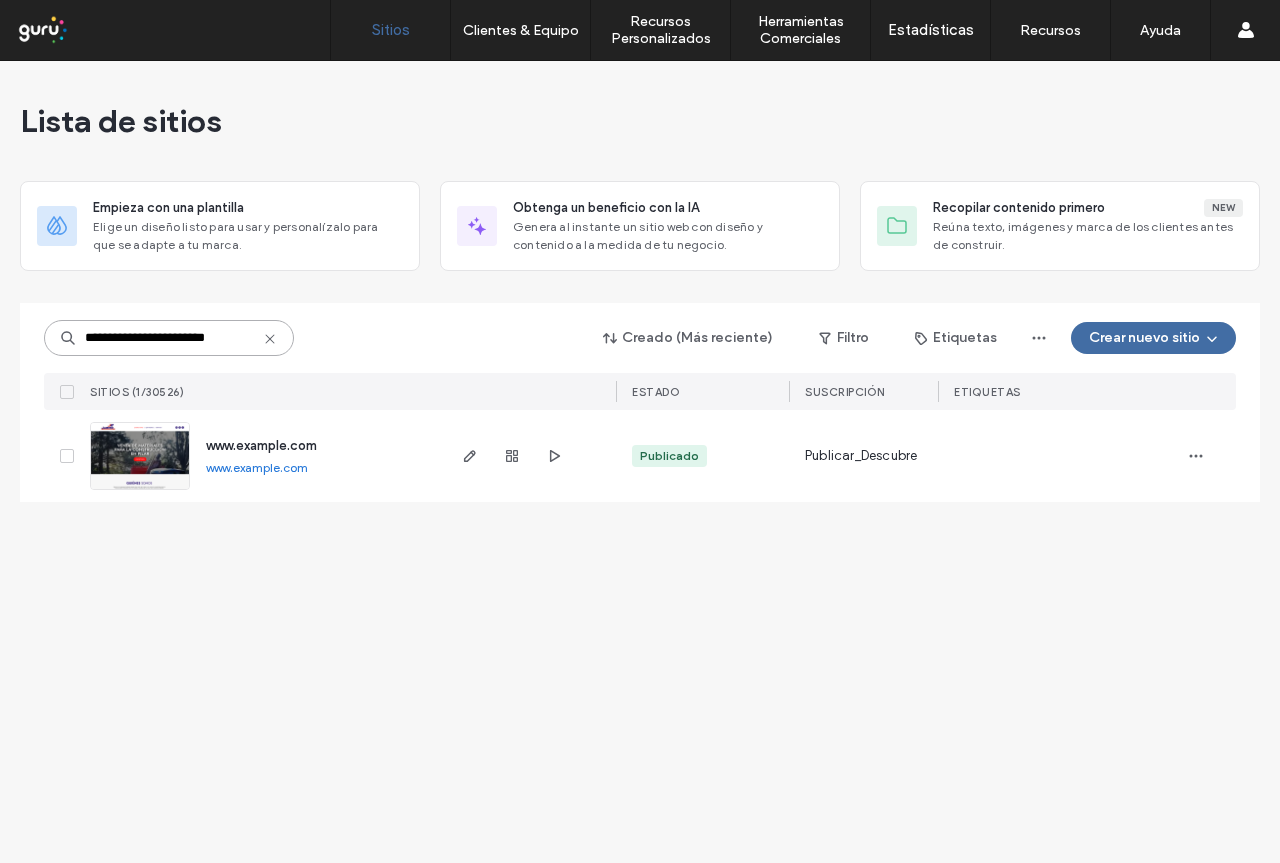 type on "**********" 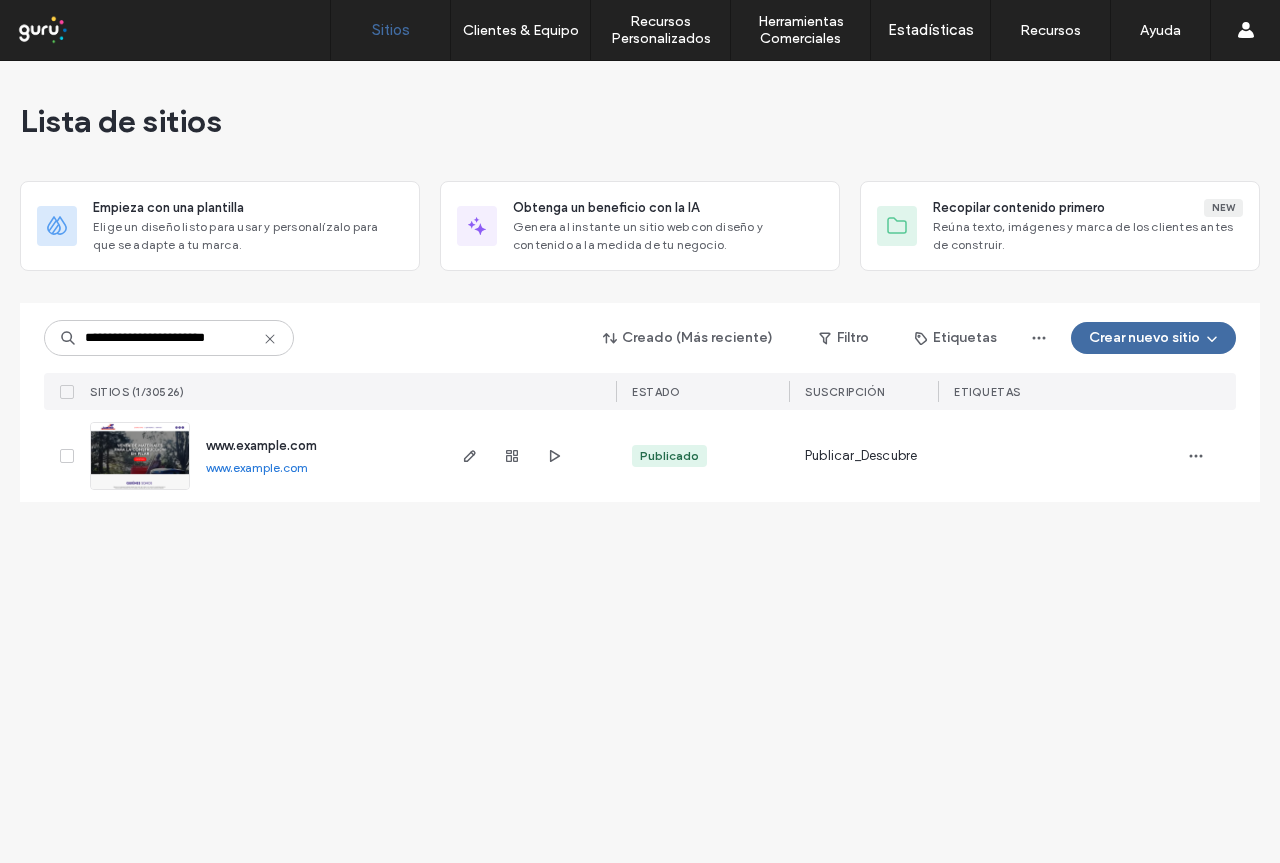 click on "www.juarezehijoscorralon.com" at bounding box center (261, 445) 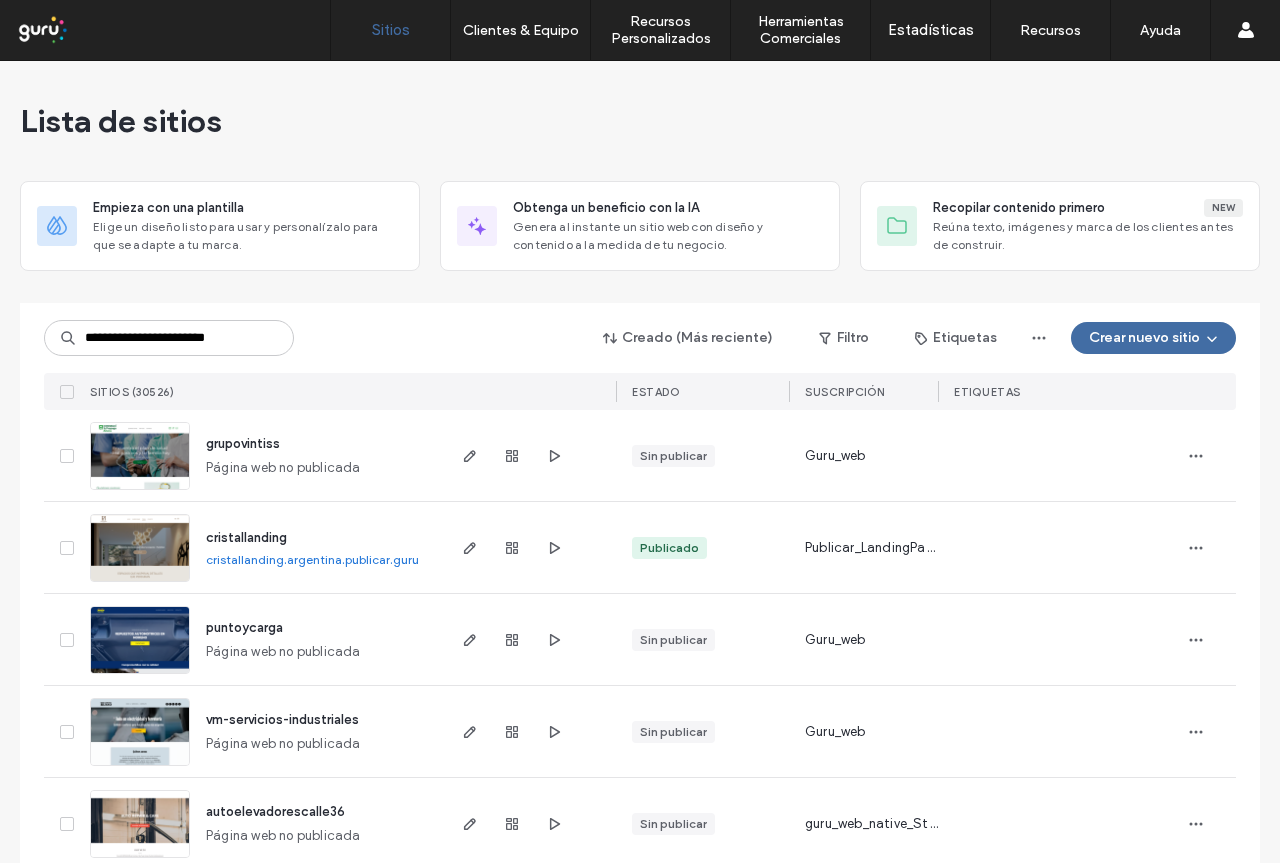 scroll, scrollTop: 0, scrollLeft: 0, axis: both 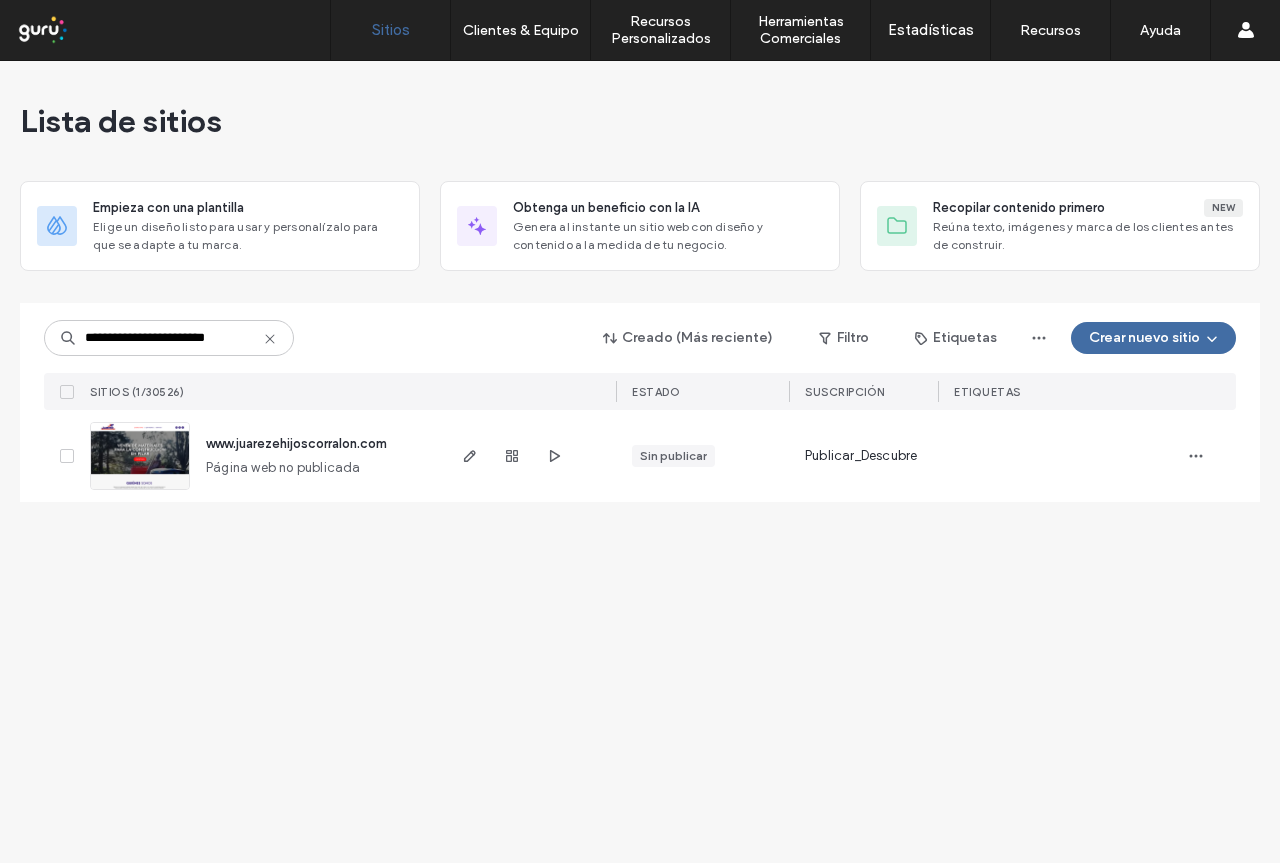 type on "**********" 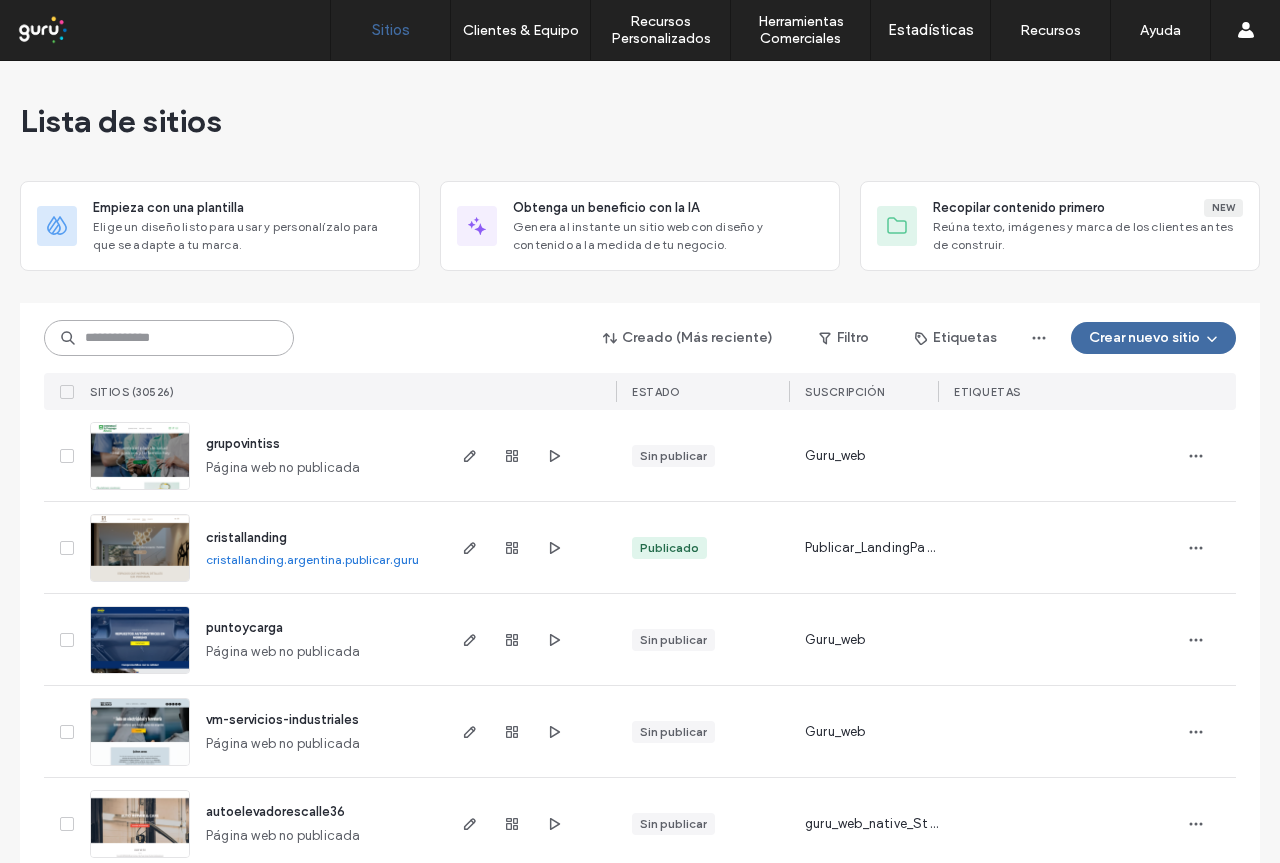 paste on "**********" 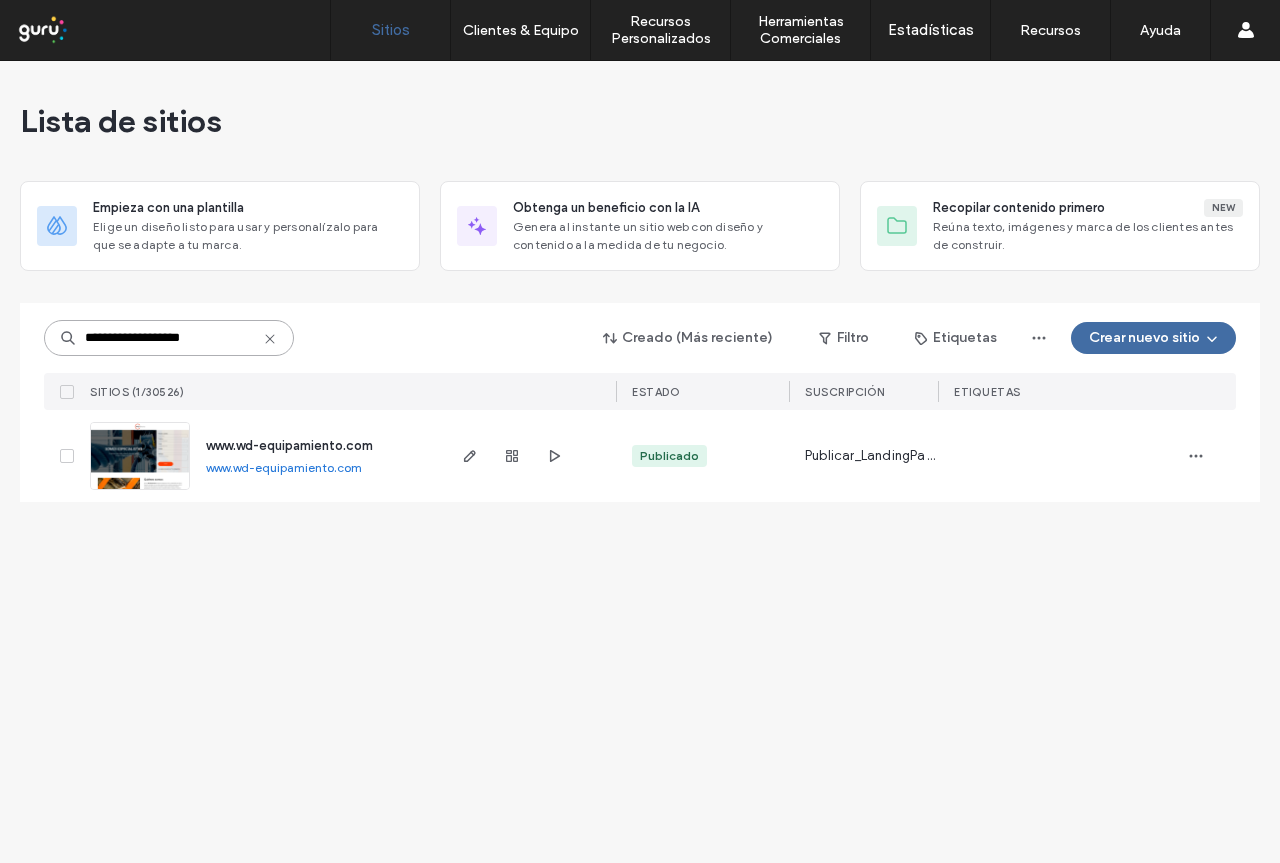 type on "**********" 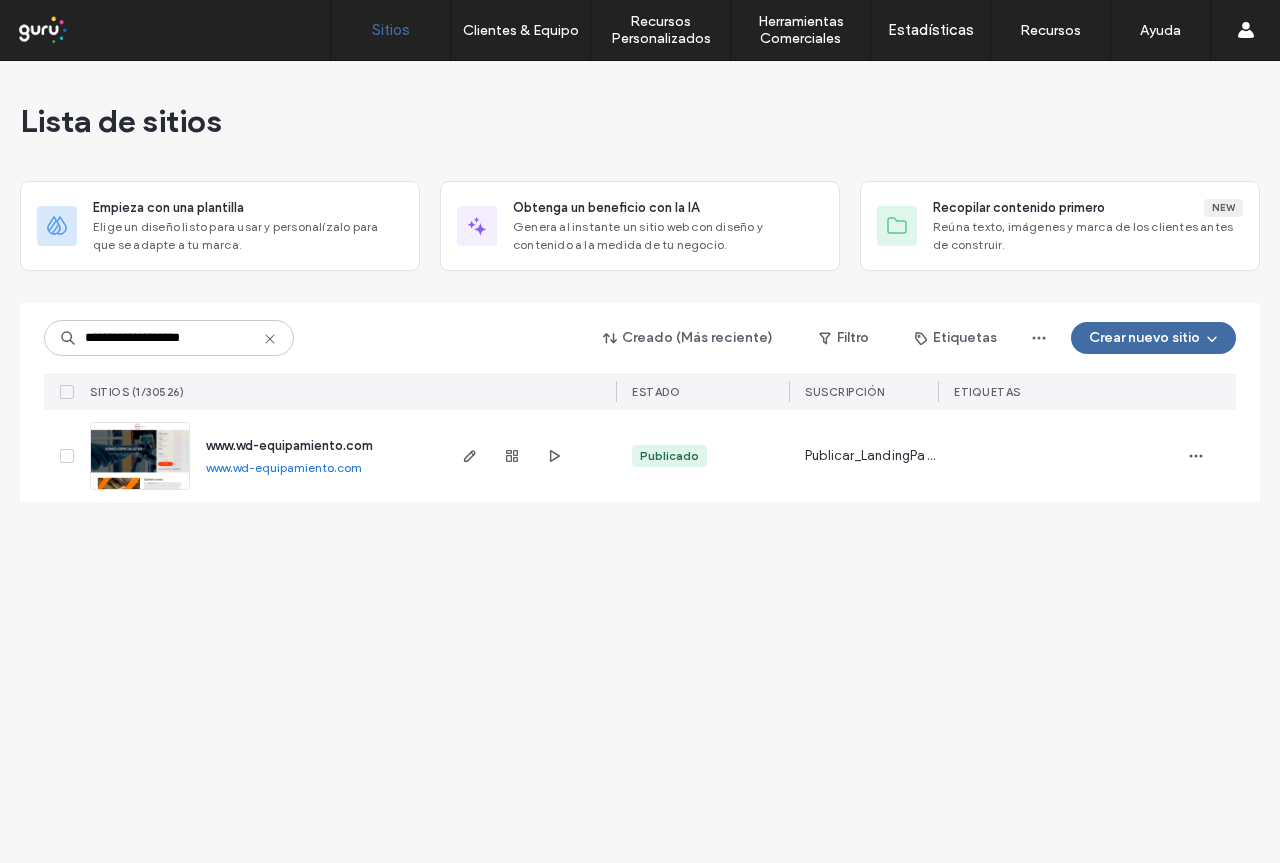 click on "www.wd-equipamiento.com" at bounding box center (289, 445) 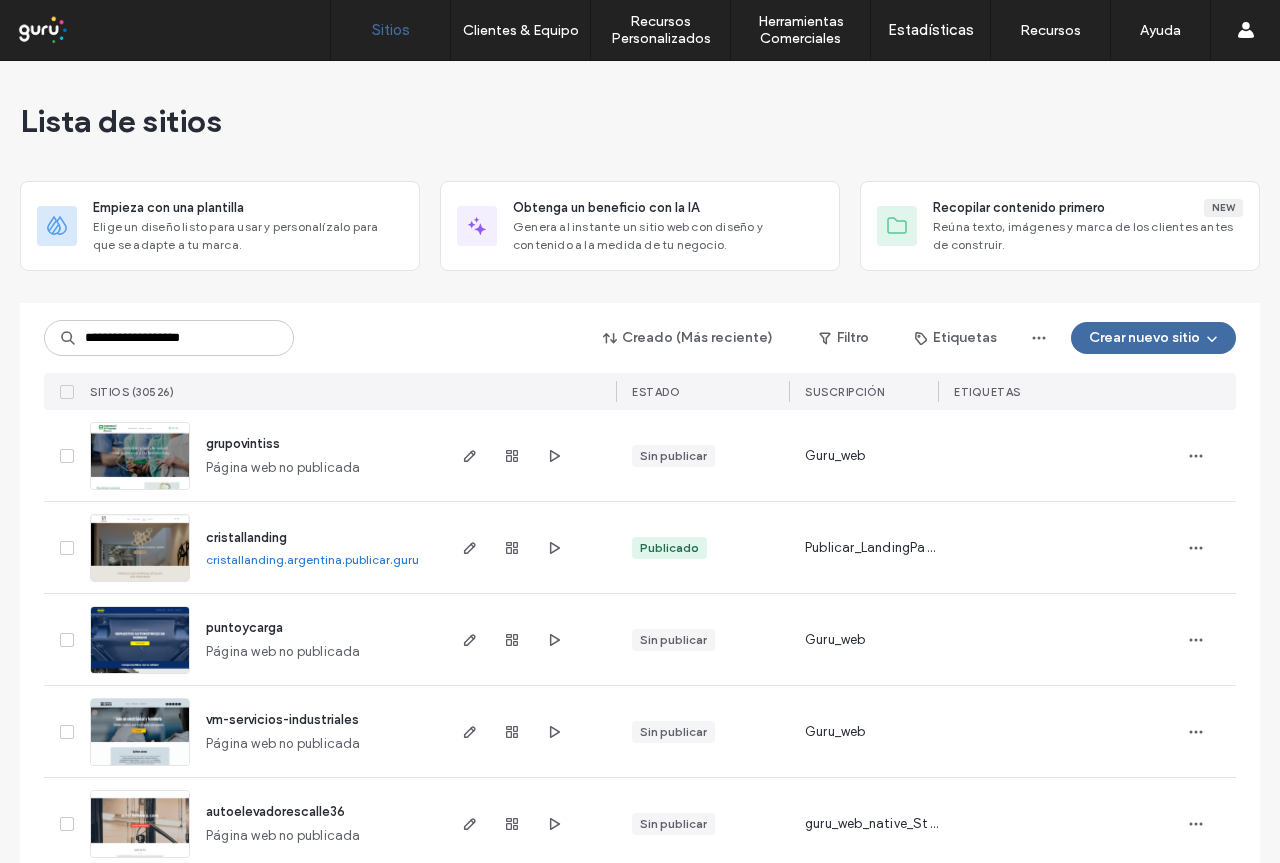 scroll, scrollTop: 0, scrollLeft: 0, axis: both 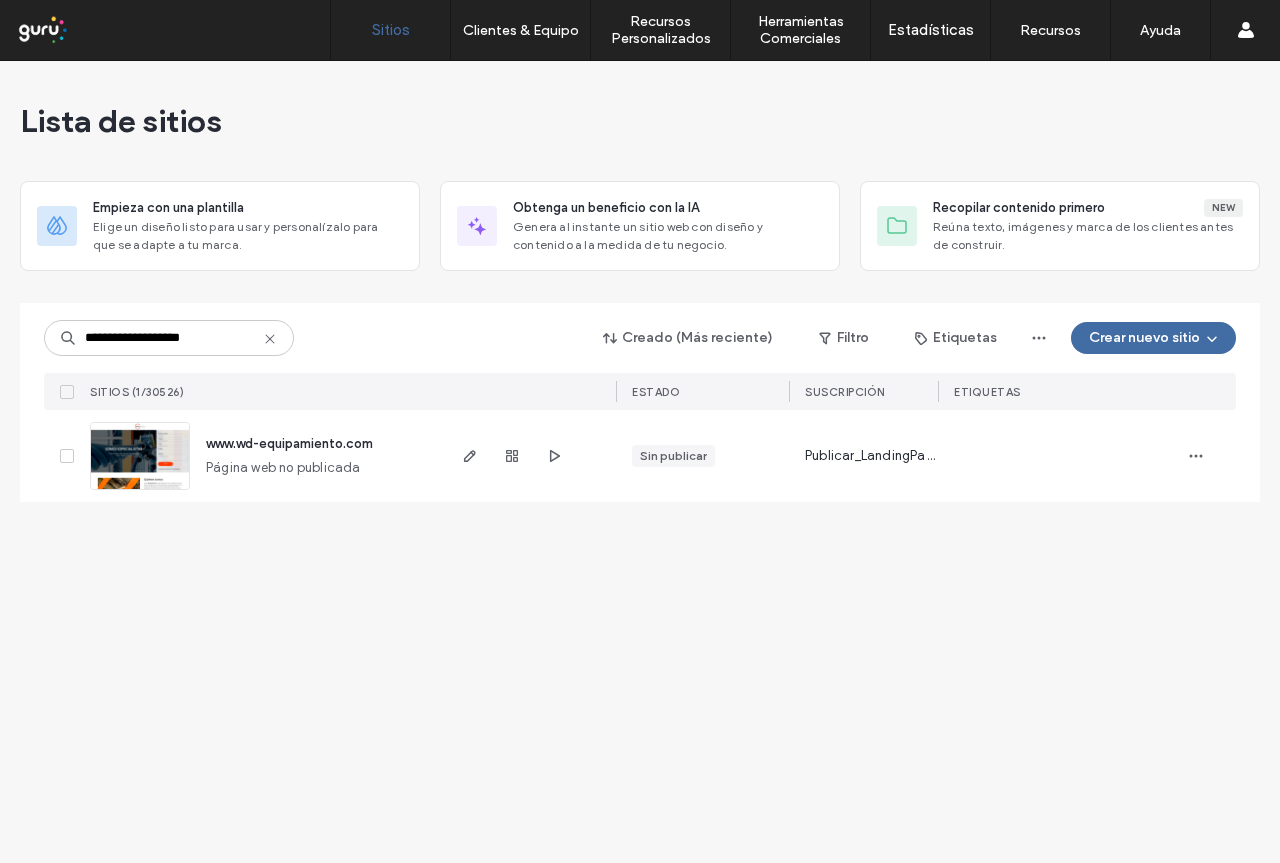 type on "**********" 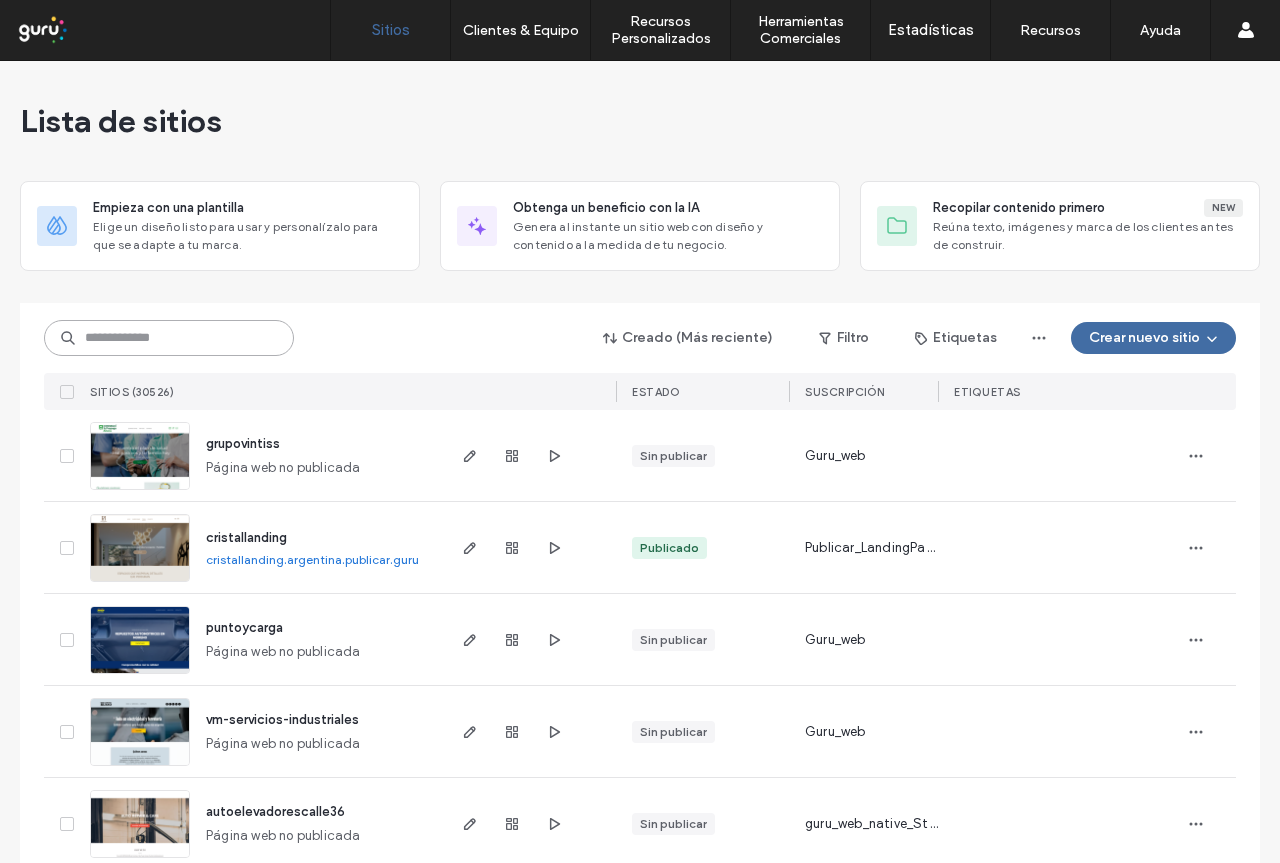 click at bounding box center [169, 338] 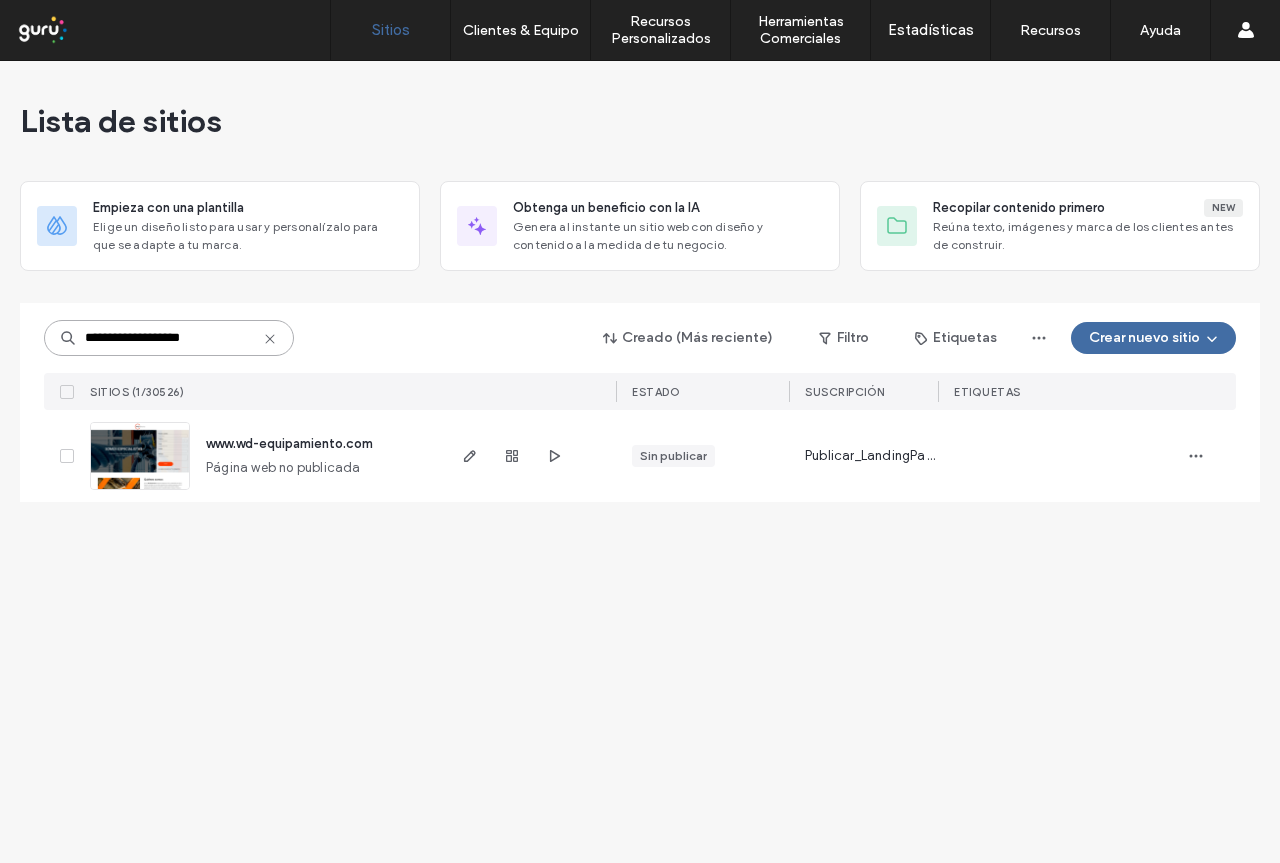 type on "**********" 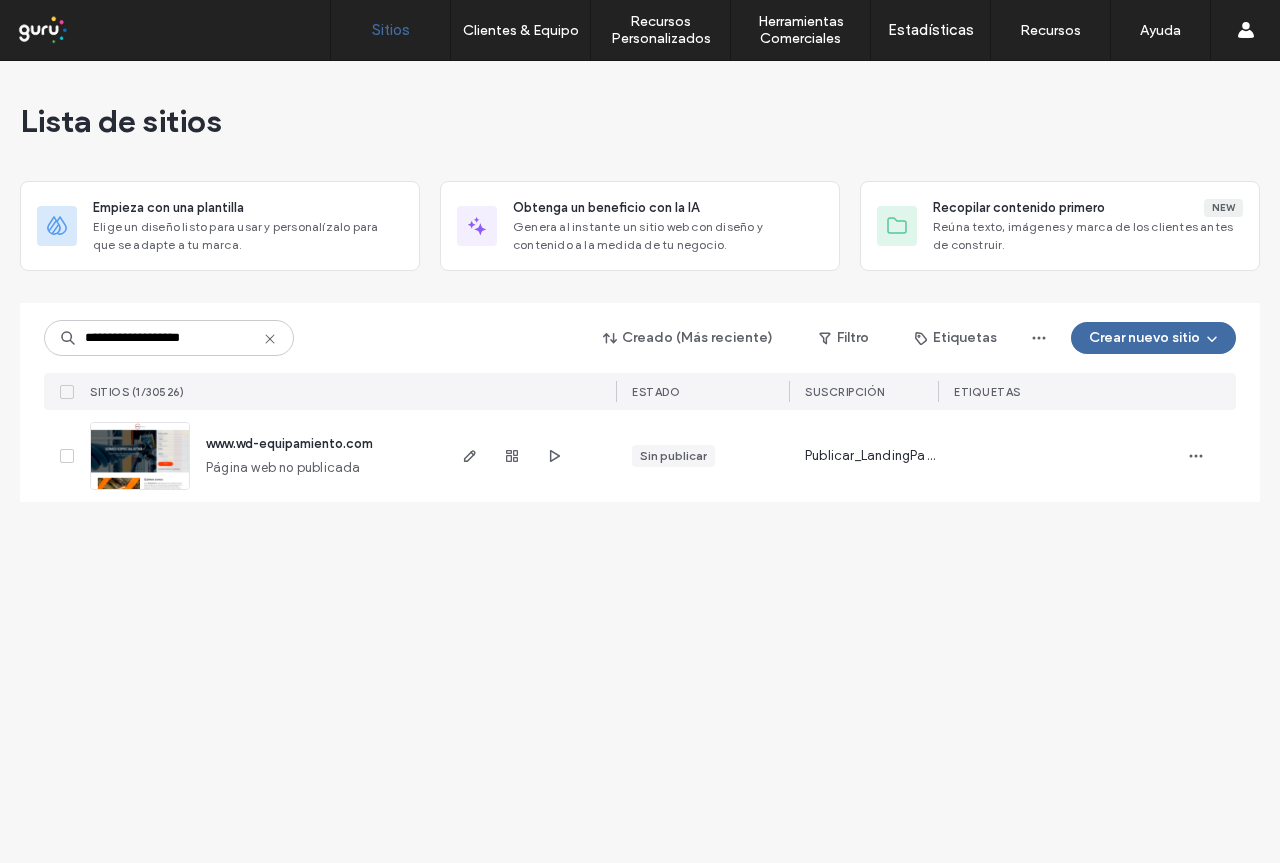 click 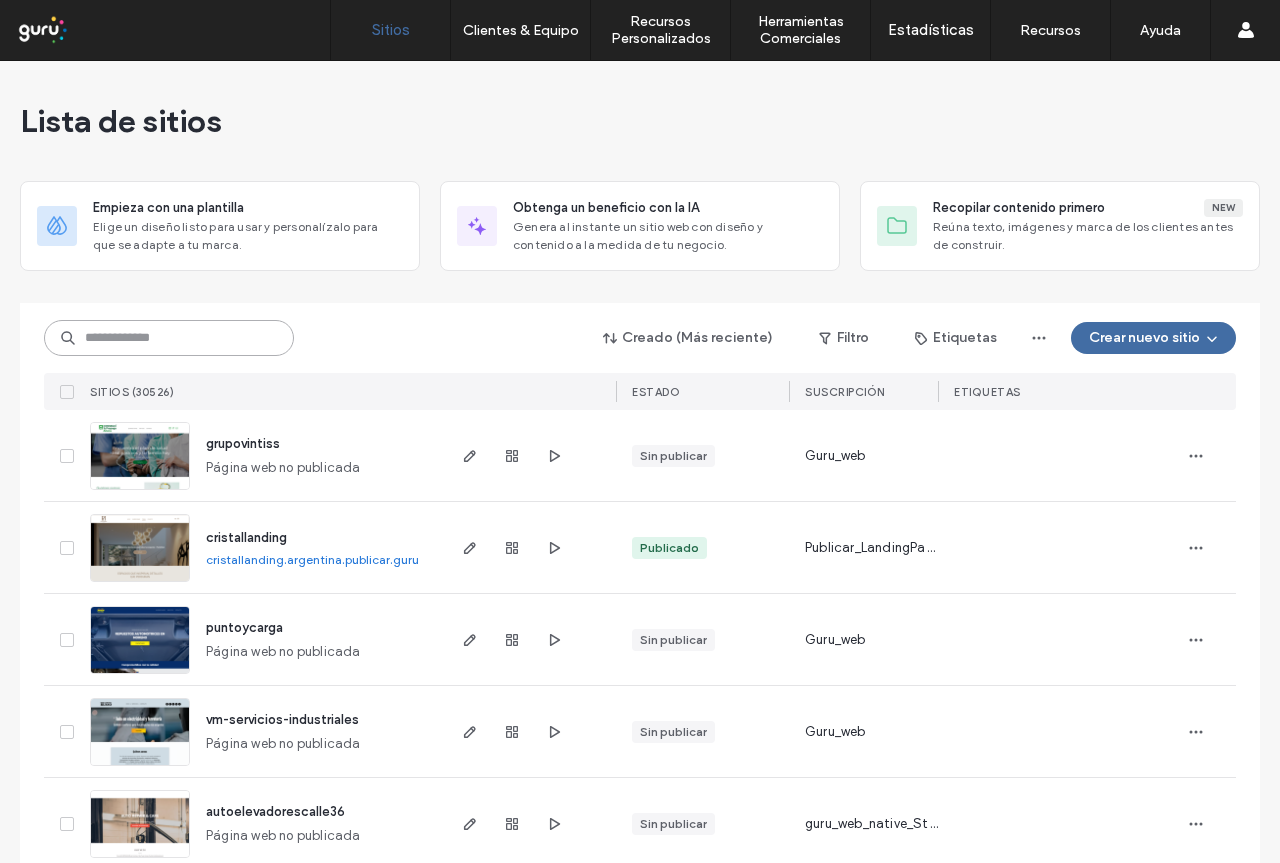 paste on "**********" 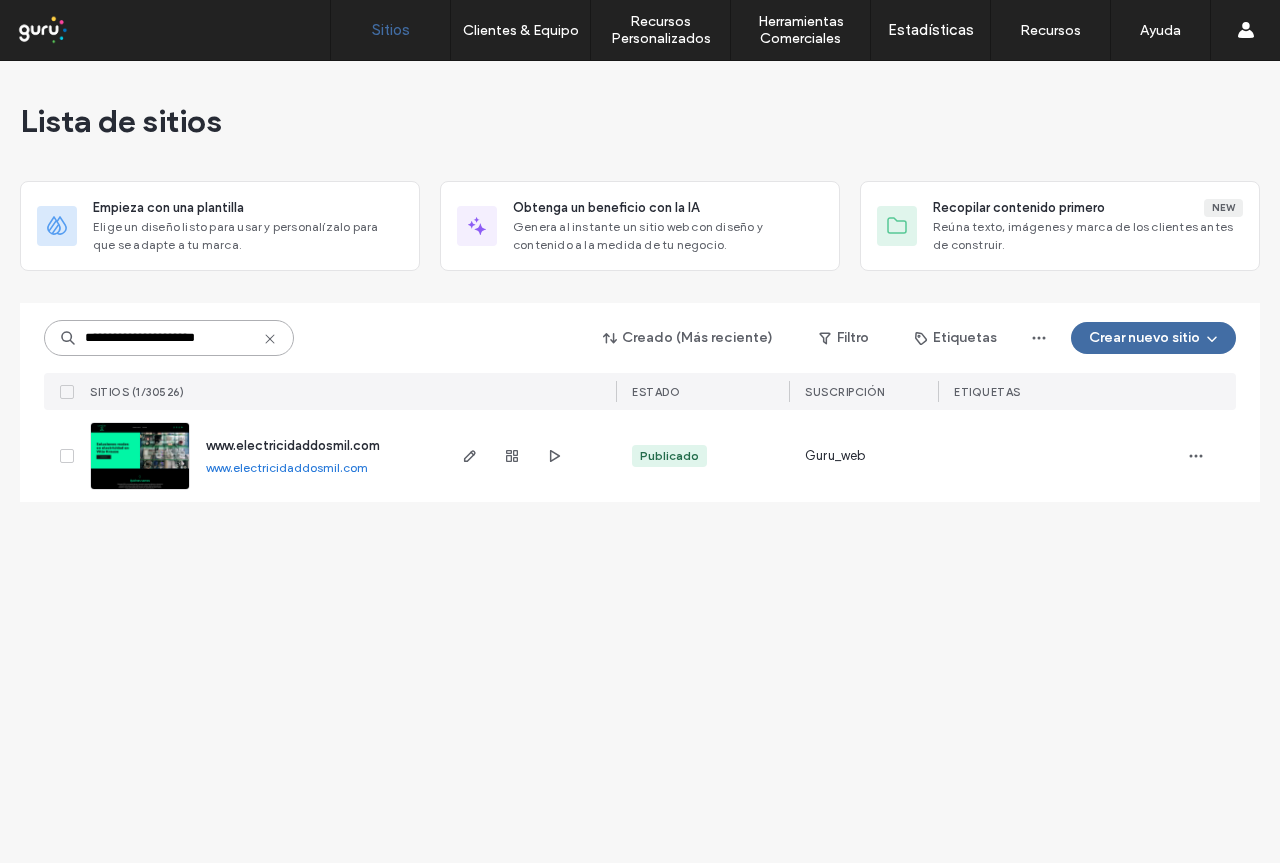 type on "**********" 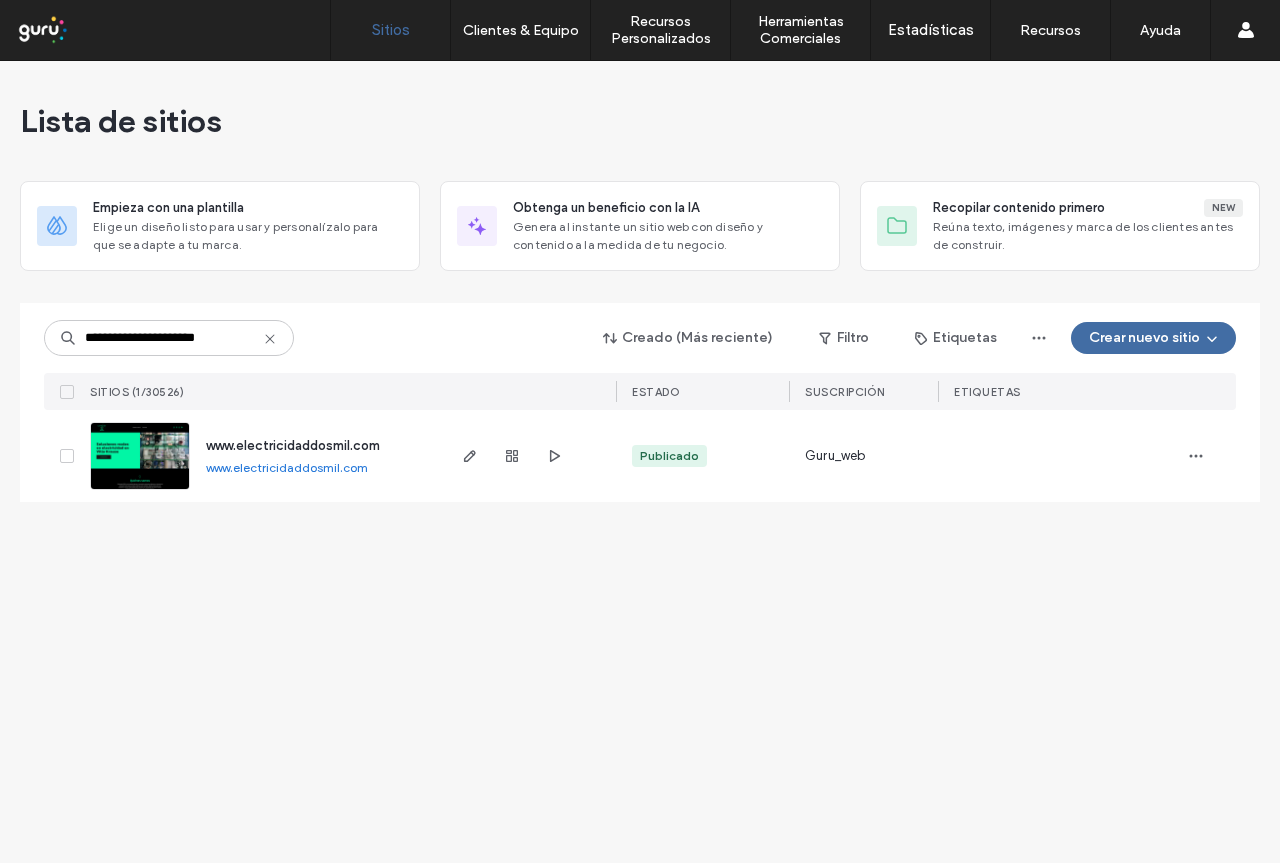 click on "www.electricidaddosmil.com" at bounding box center (293, 445) 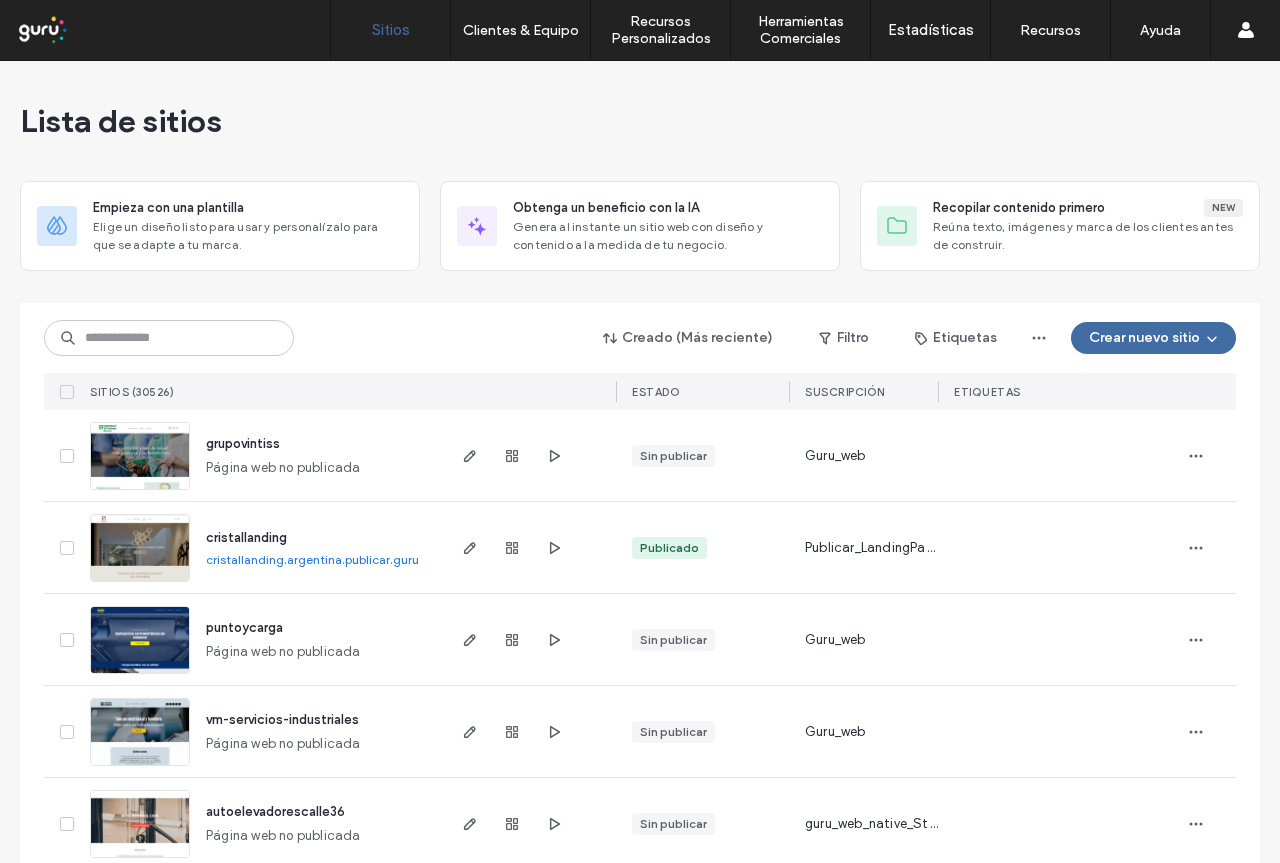 scroll, scrollTop: 0, scrollLeft: 0, axis: both 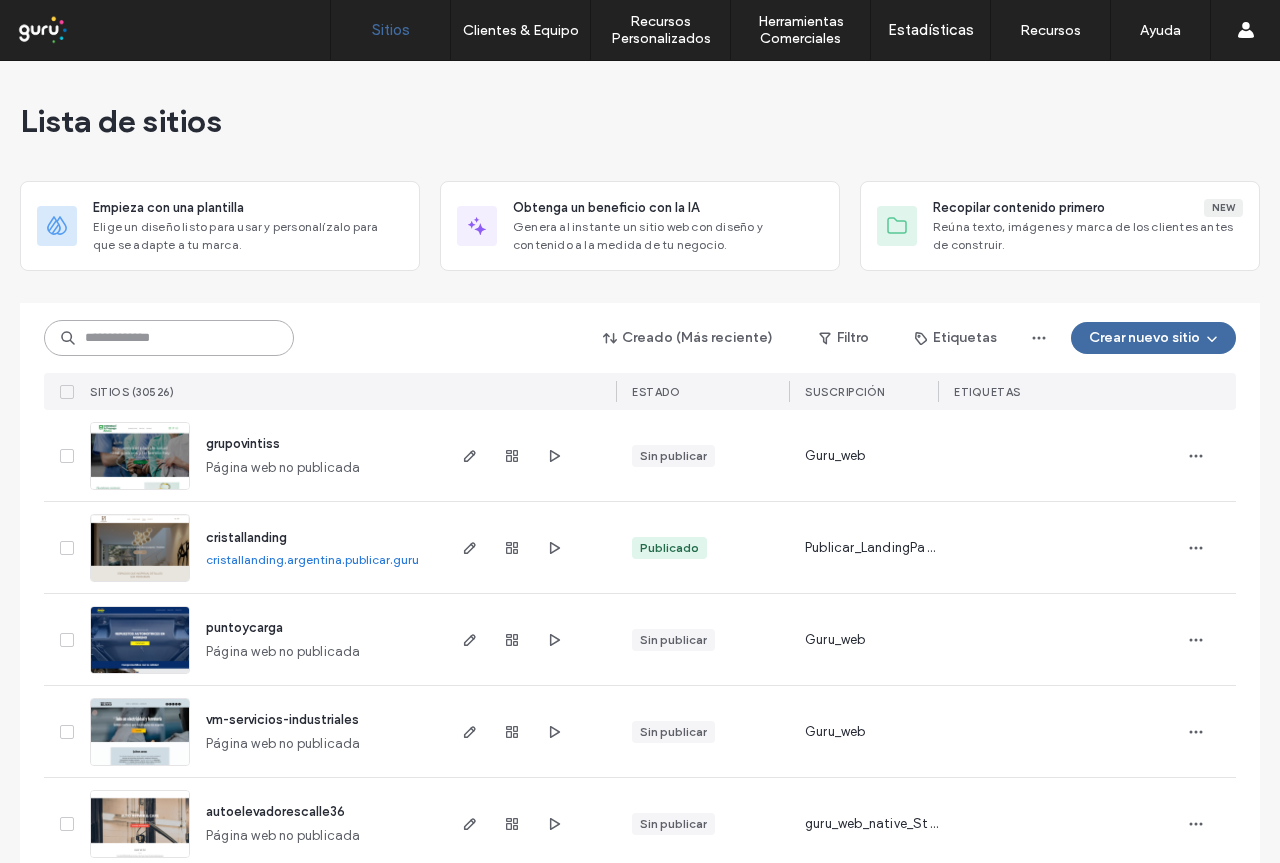 click at bounding box center [169, 338] 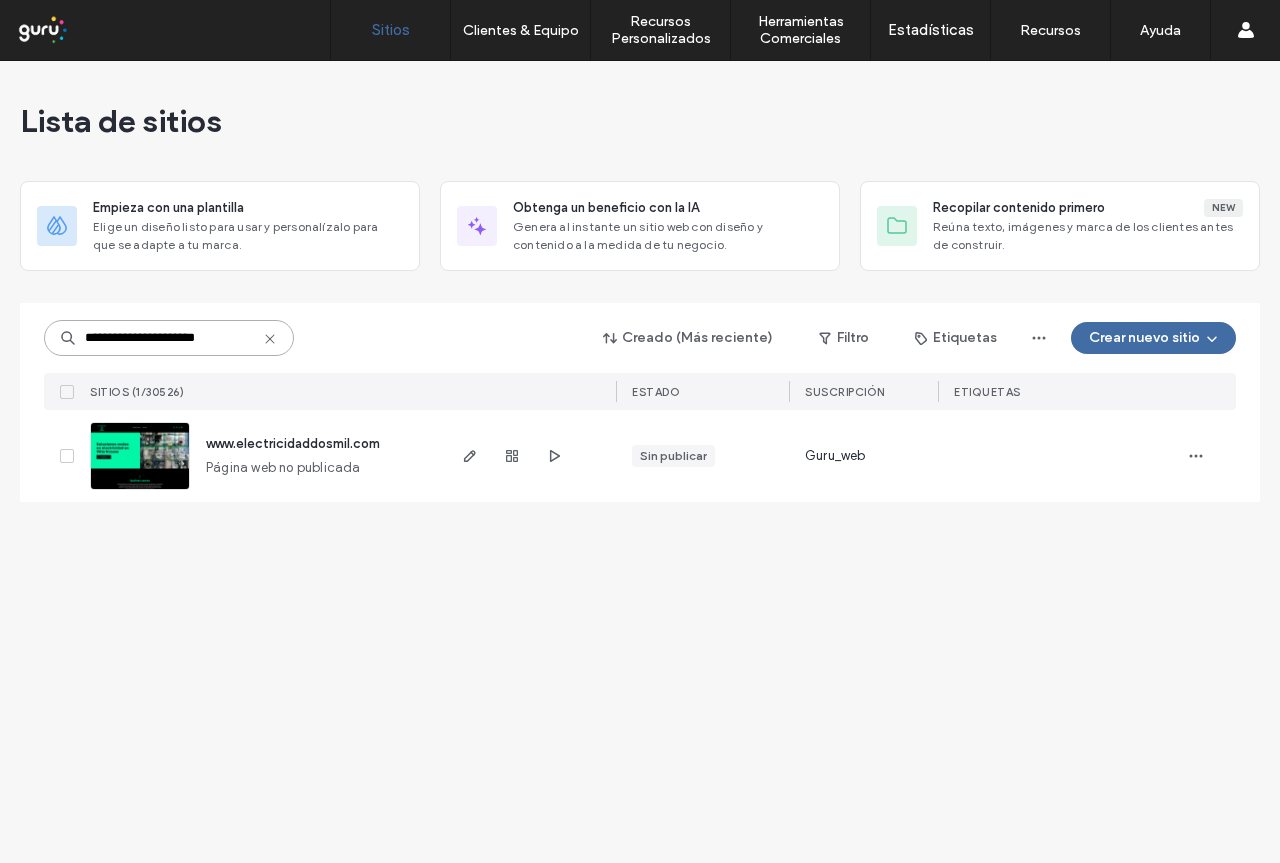 type on "**********" 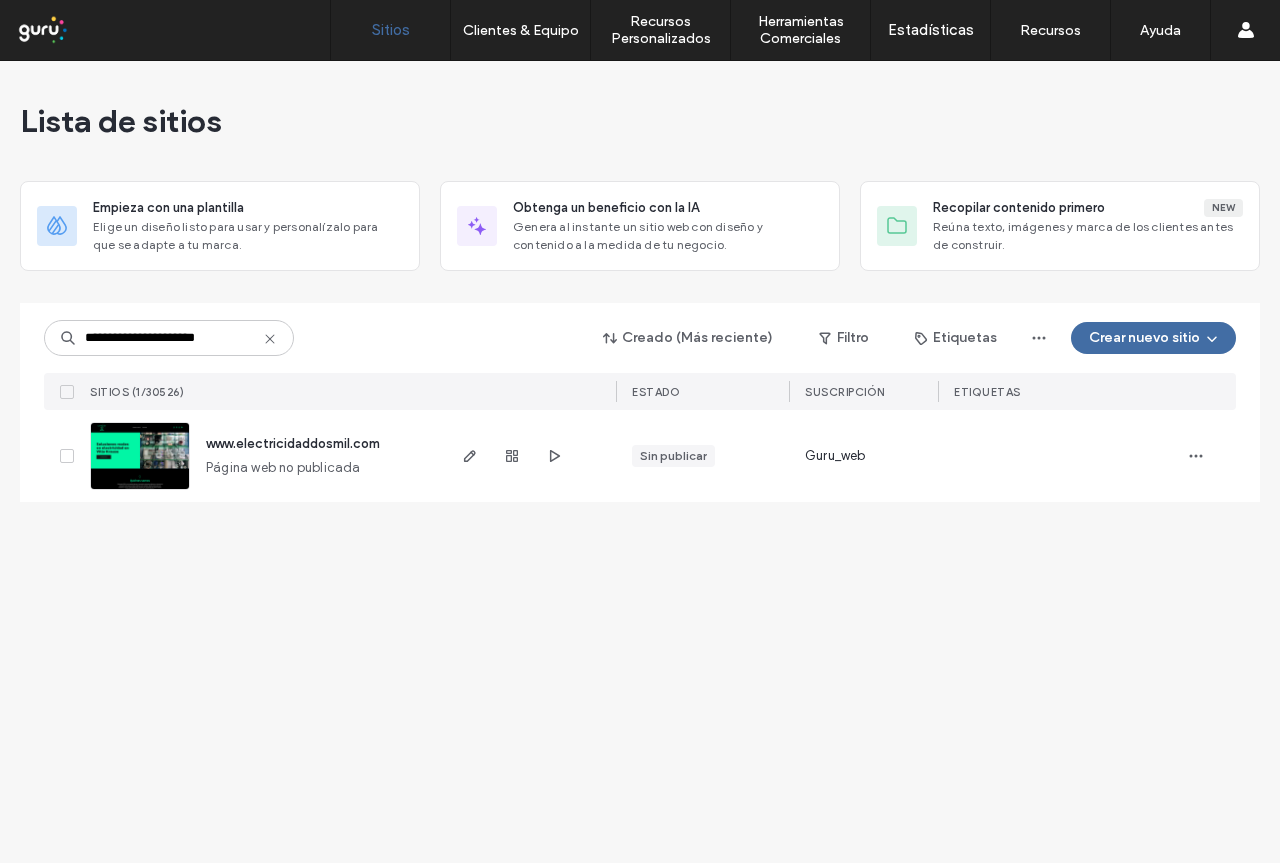 click 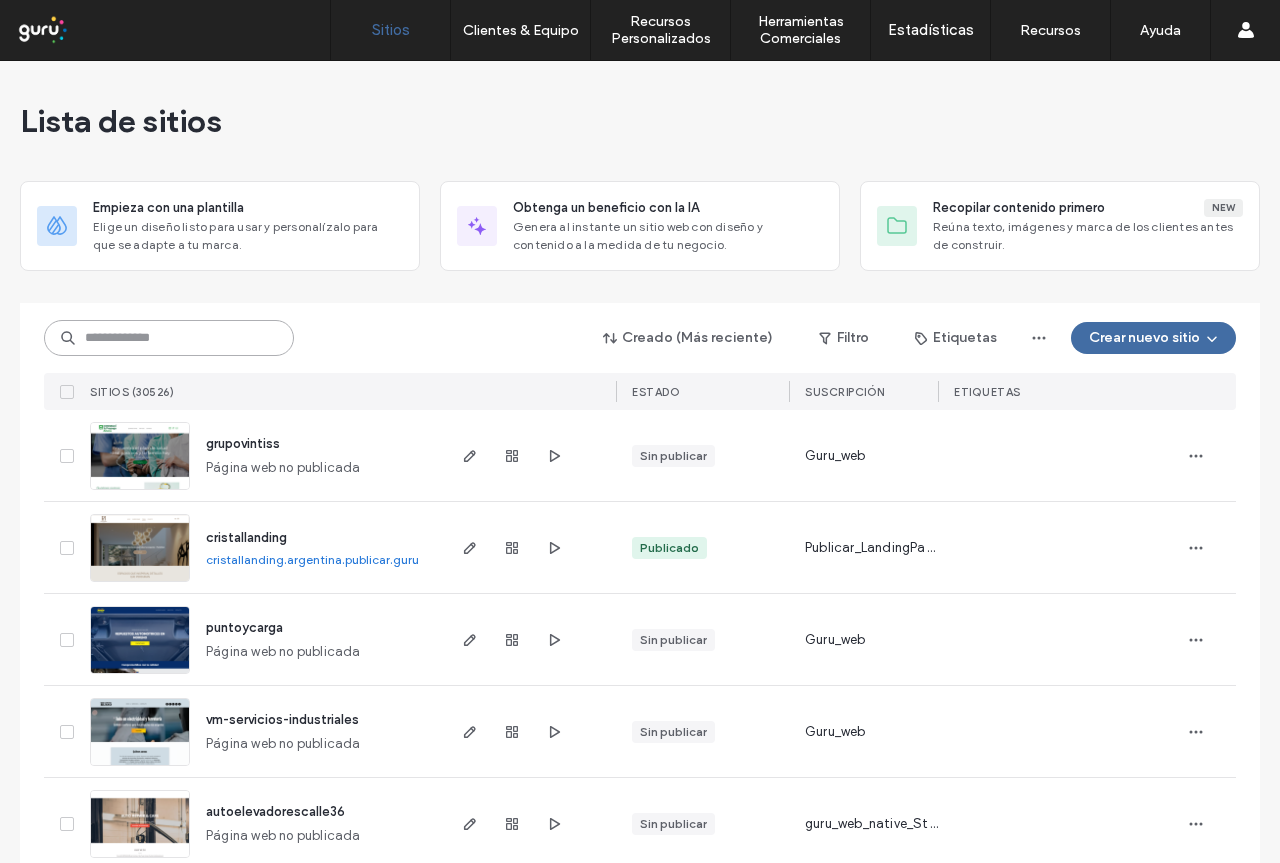 paste on "**********" 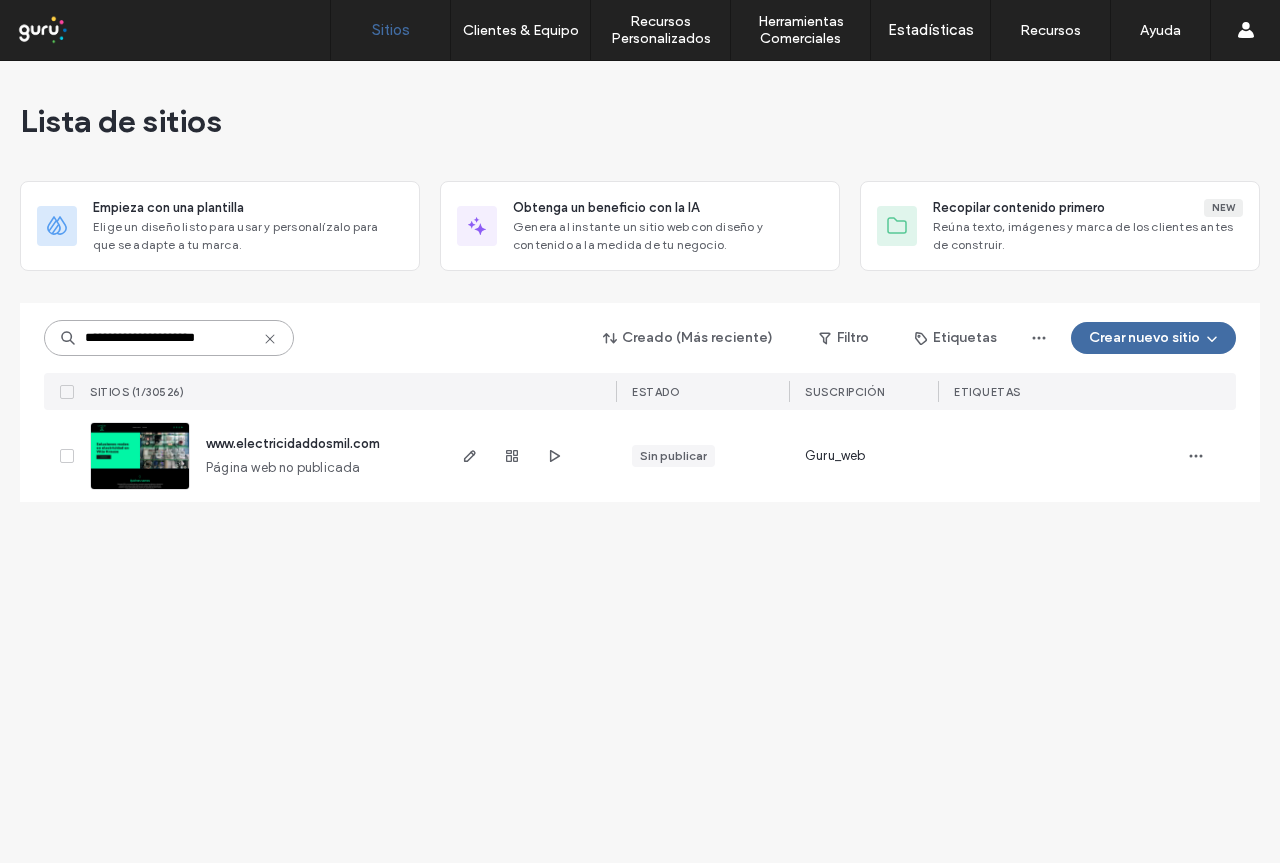 type on "**********" 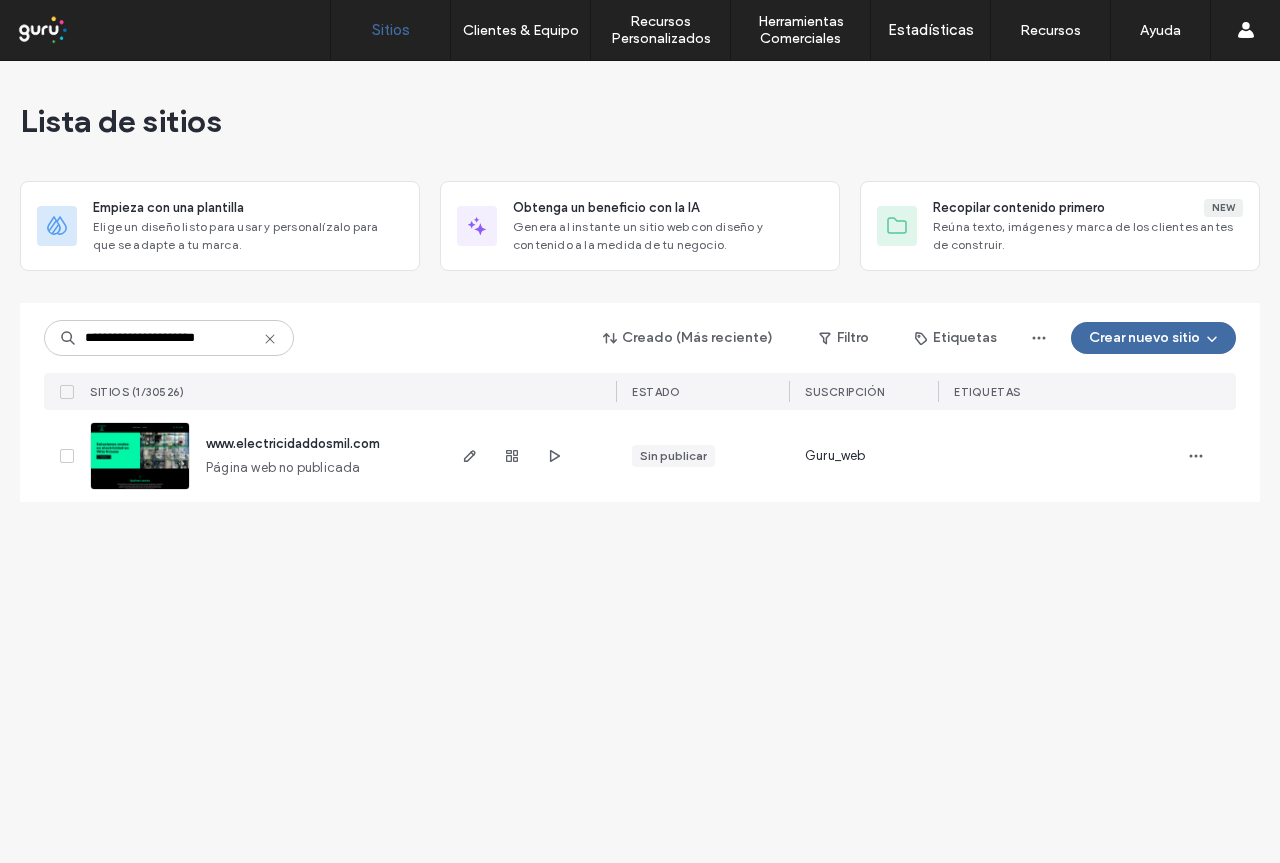 click 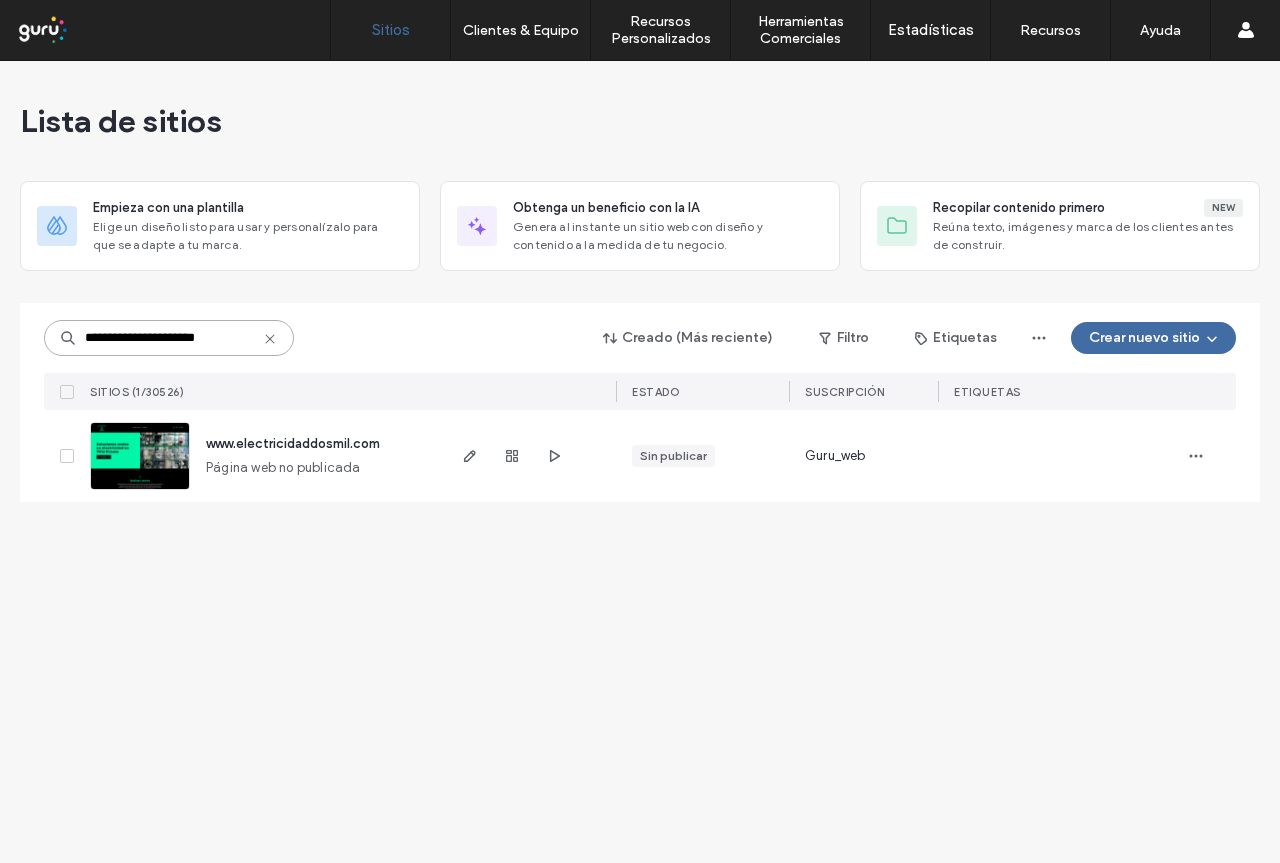 type 